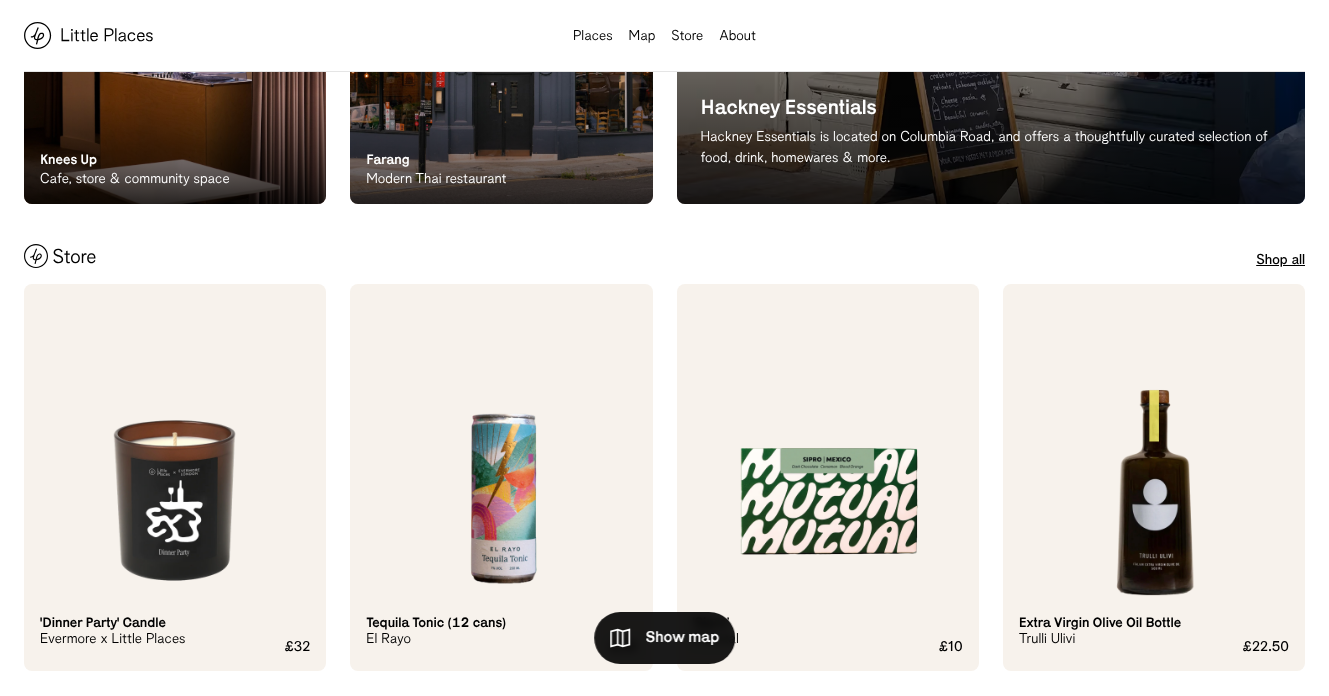 scroll, scrollTop: 0, scrollLeft: 0, axis: both 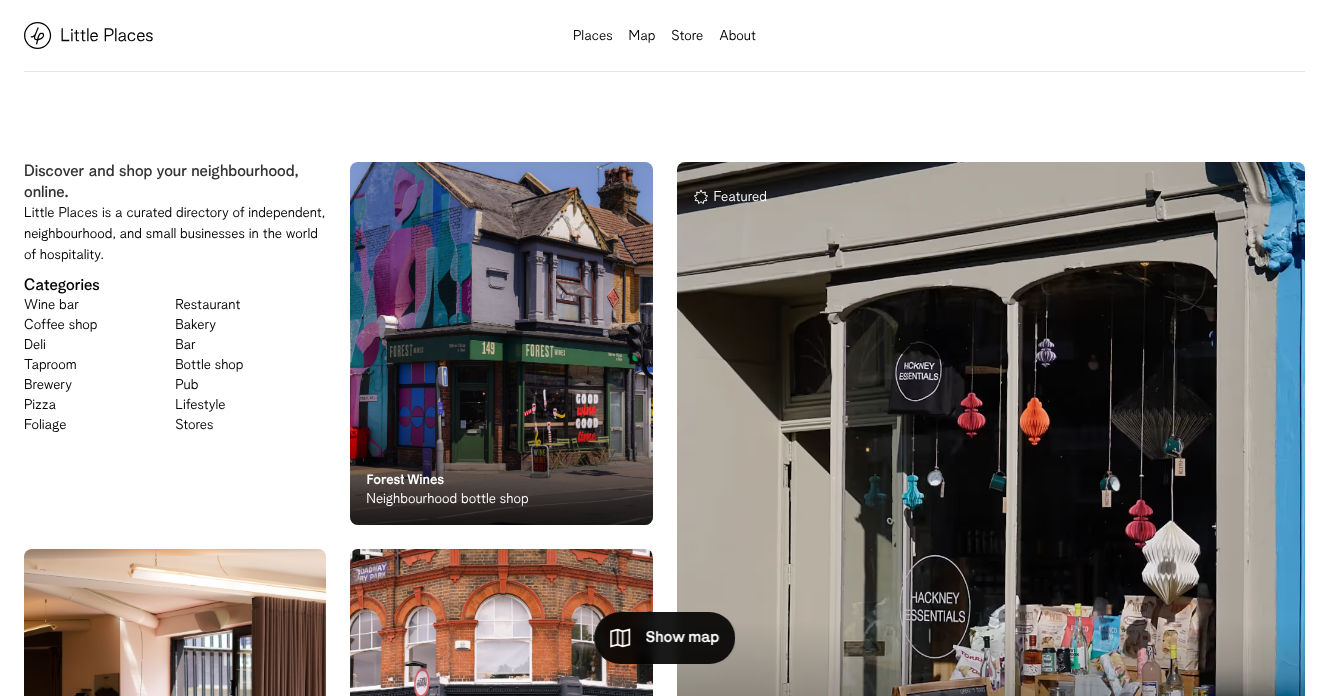 click on "Restaurant" at bounding box center [207, 306] 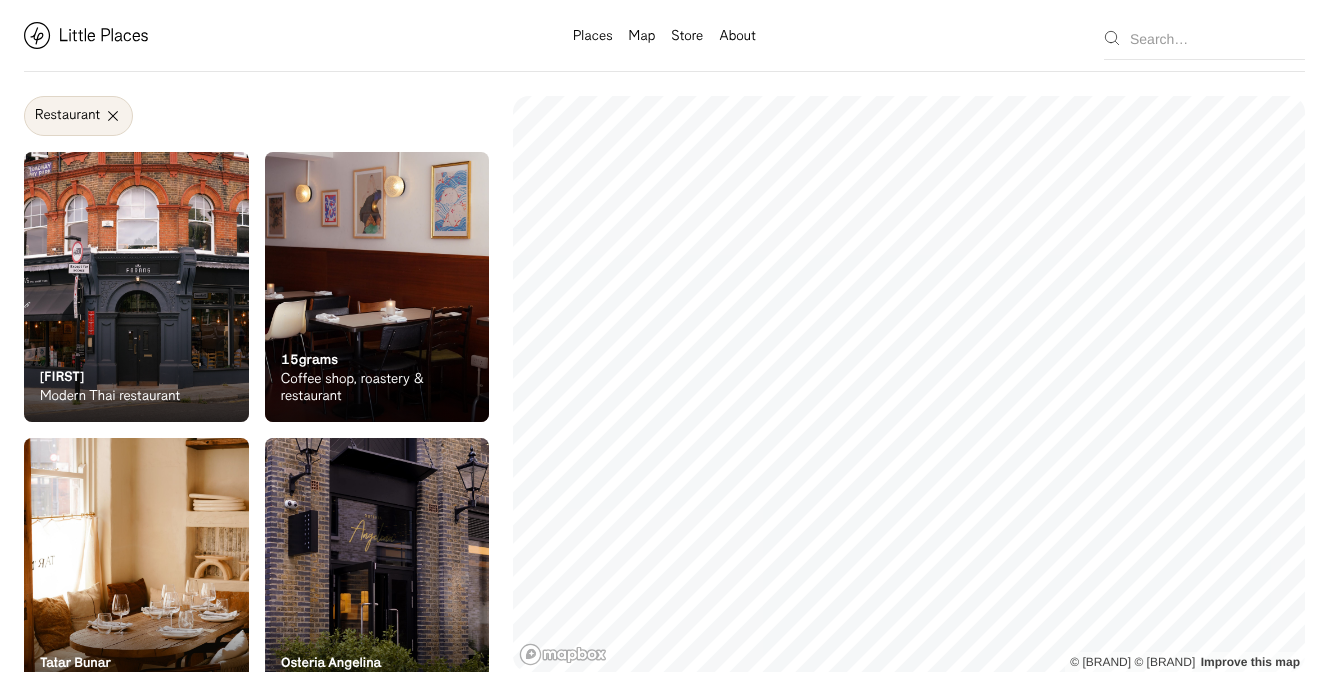 scroll, scrollTop: 0, scrollLeft: 0, axis: both 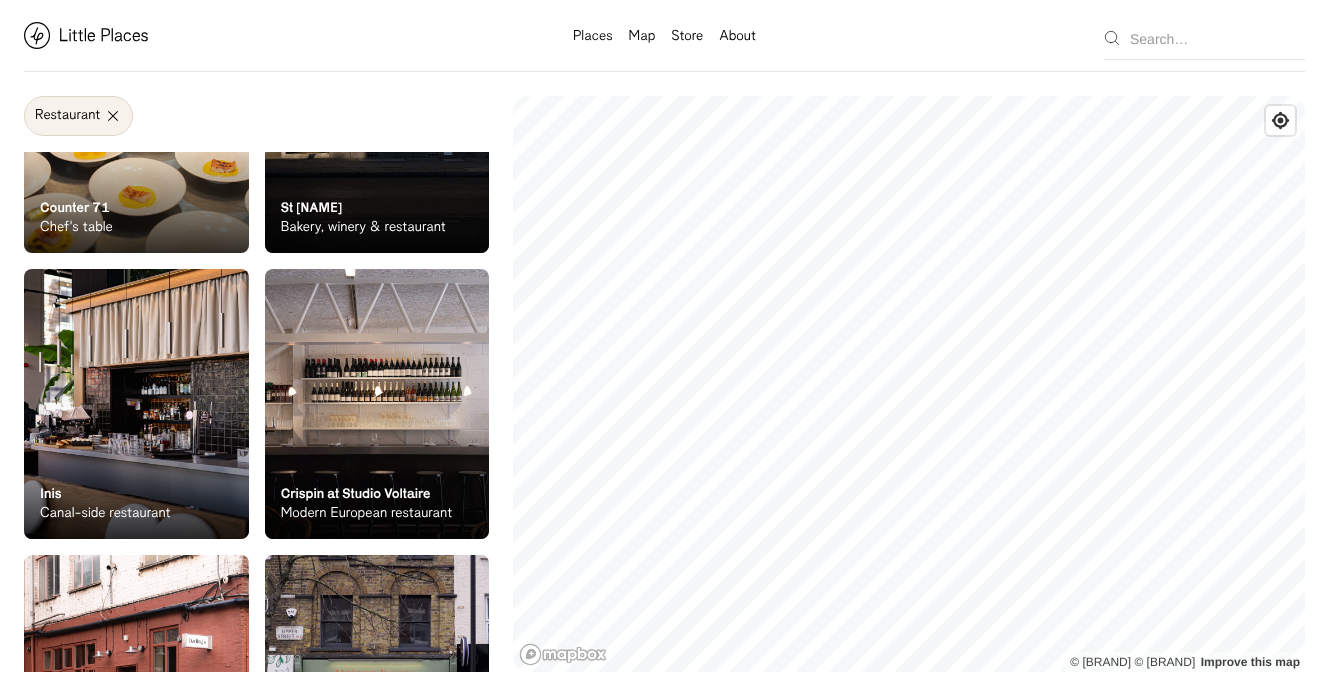 click on "On Our Radar Farang Modern Thai restaurant On Our Radar Farang Modern Thai restaurant On Our Radar 15grams Coffee shop, roastery & restaurant On Our Radar 15grams Coffee shop, roastery & restaurant On Our Radar Tatar Bunar Ukrainian restaurant On Our Radar Tatar Bunar Ukrainian restaurant On Our Radar Osteria Angelina Italian-Japanese dining On Our Radar Osteria Angelina Italian-Japanese dining On Our Radar Canal British-European restaurant On Our Radar Canal British-European restaurant On Our Radar Marjorie's Parisian restaurant & wine bar On Our Radar Marjorie's Parisian restaurant & wine bar On Our Radar Noisy Oyster Seafood bistro On Our Radar Noisy Oyster Seafood bistro On Our Radar Lai Rai New school Vietnamese On Our Radar Lai Rai New school Vietnamese On Our Radar Câv Charming bar & restaurant On Our Radar Câv Charming bar & restaurant On Our Radar Sesta Neighbourhood restaurant & wine bar On Our Radar Sesta Neighbourhood restaurant & wine bar On Our Radar Dalla Italian restaurant On Our Radar Dalla" at bounding box center (256, 6116) 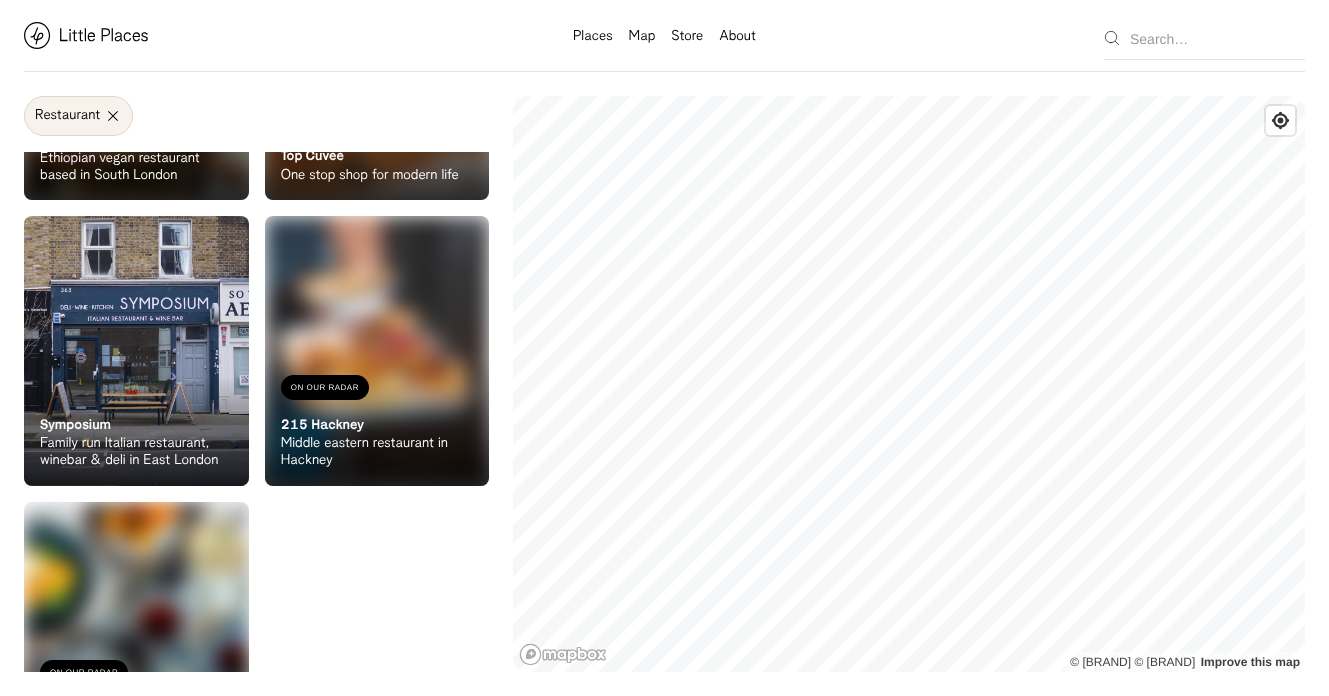 scroll, scrollTop: 20330, scrollLeft: 0, axis: vertical 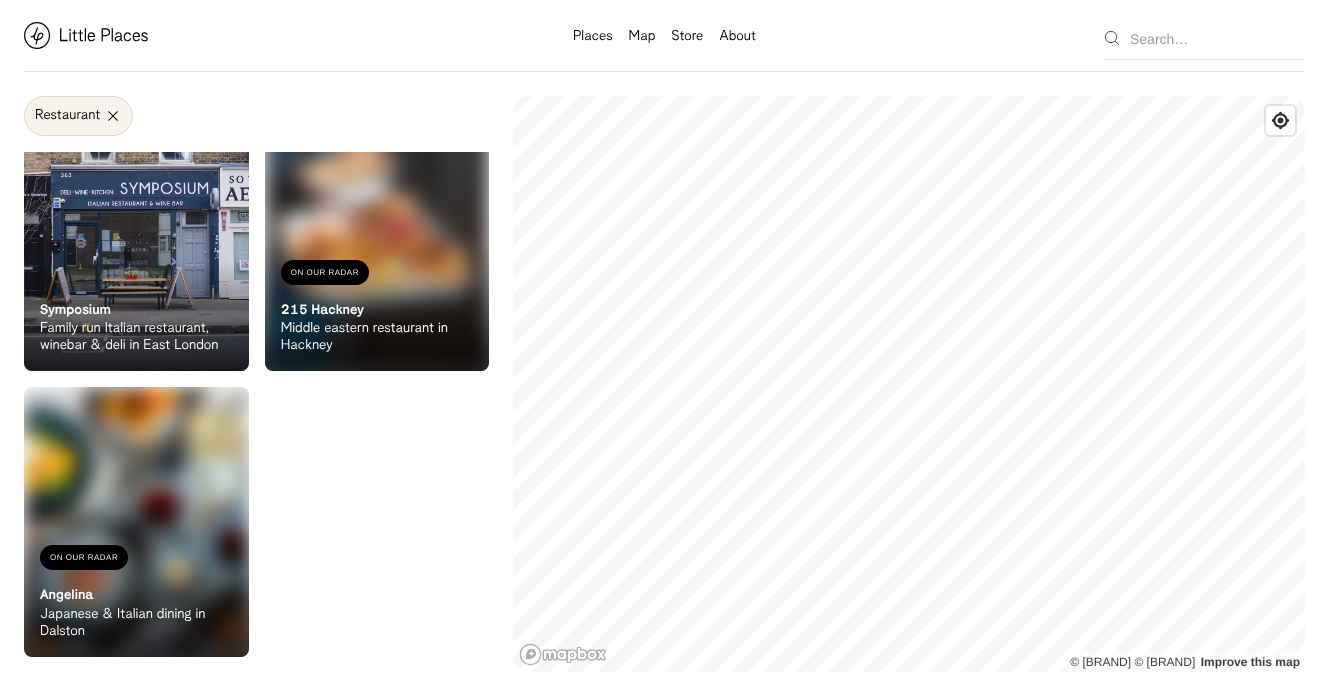 click at bounding box center [86, 35] 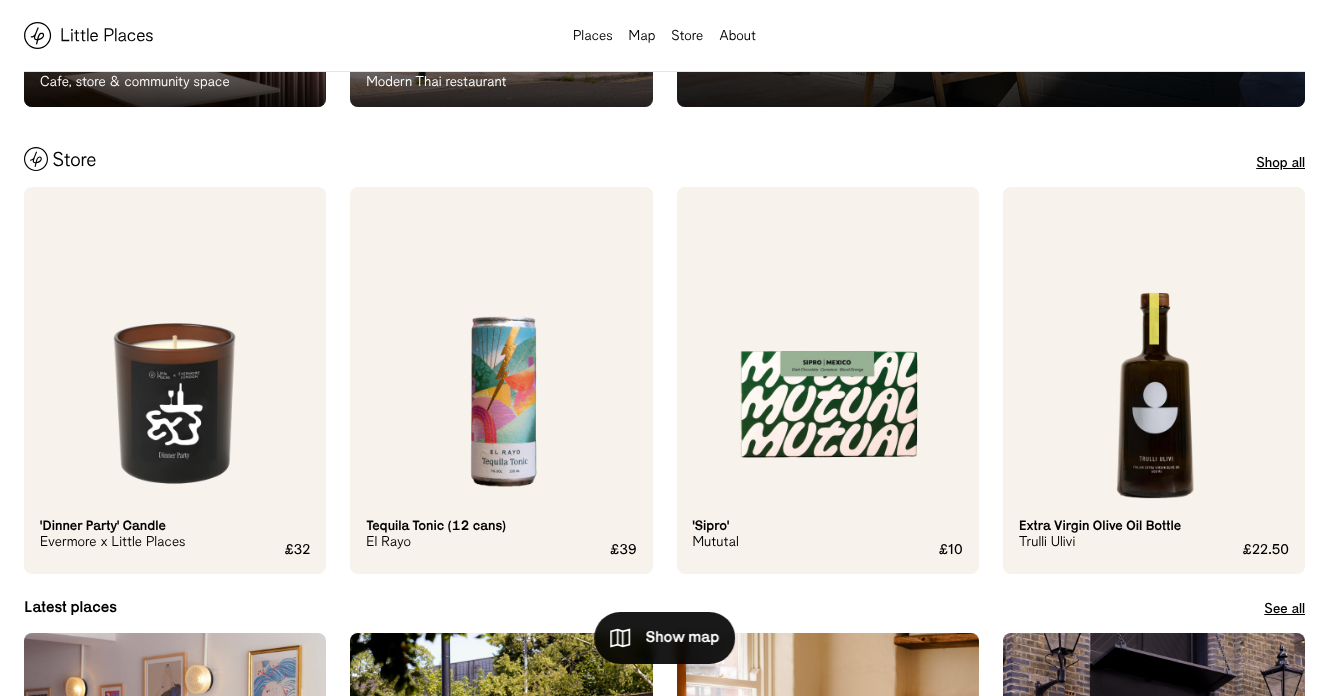 scroll, scrollTop: 0, scrollLeft: 0, axis: both 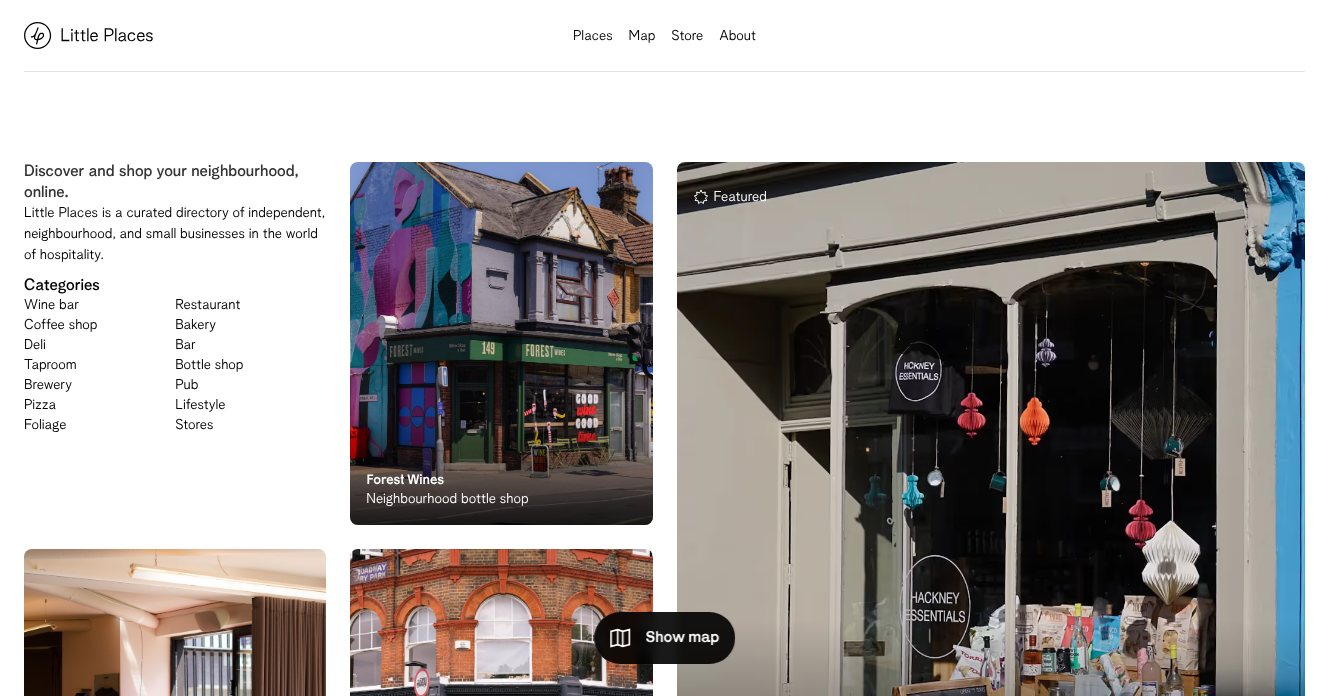 click on "Coffee shop" at bounding box center [60, 326] 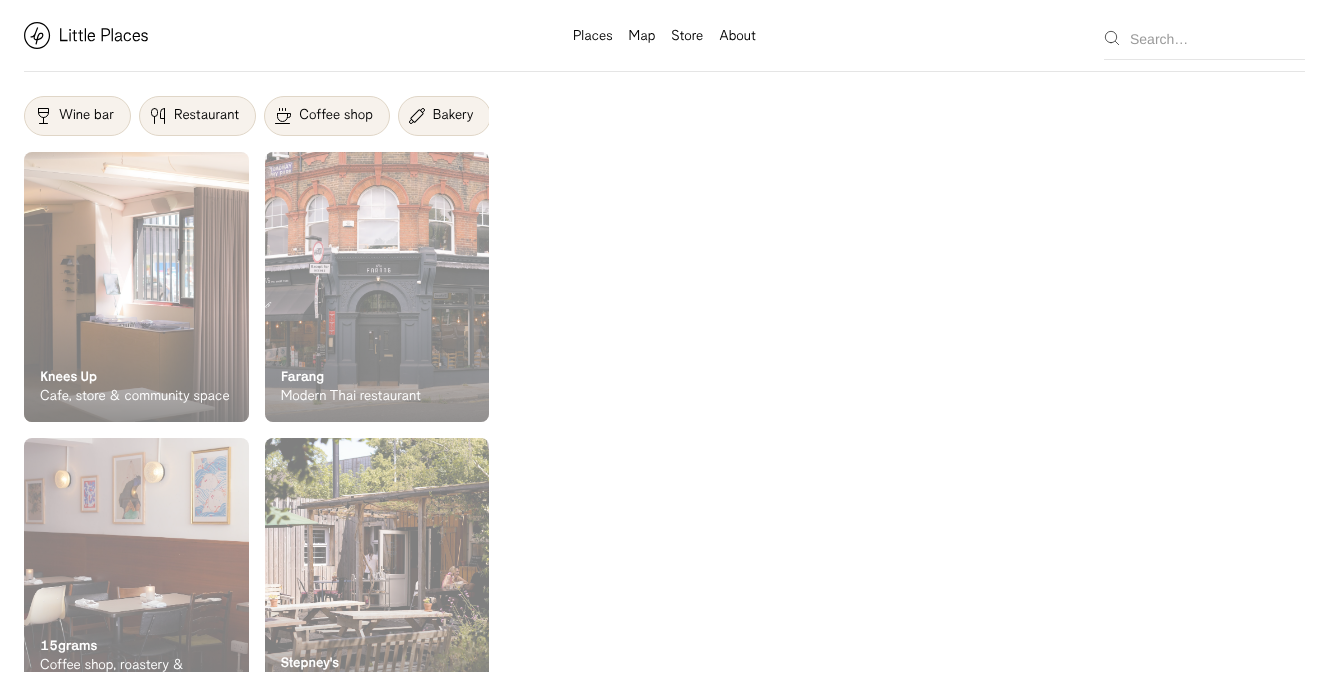 scroll, scrollTop: 0, scrollLeft: 0, axis: both 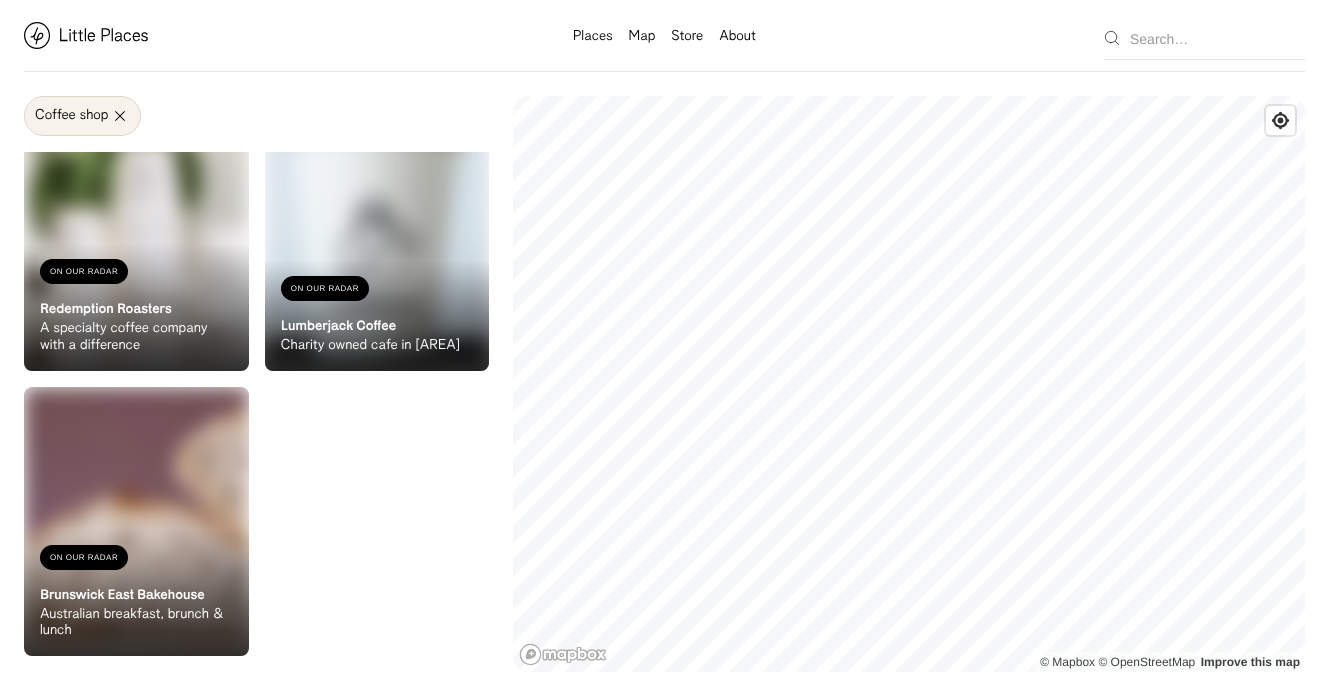 click on "Coffee shop" at bounding box center (82, 116) 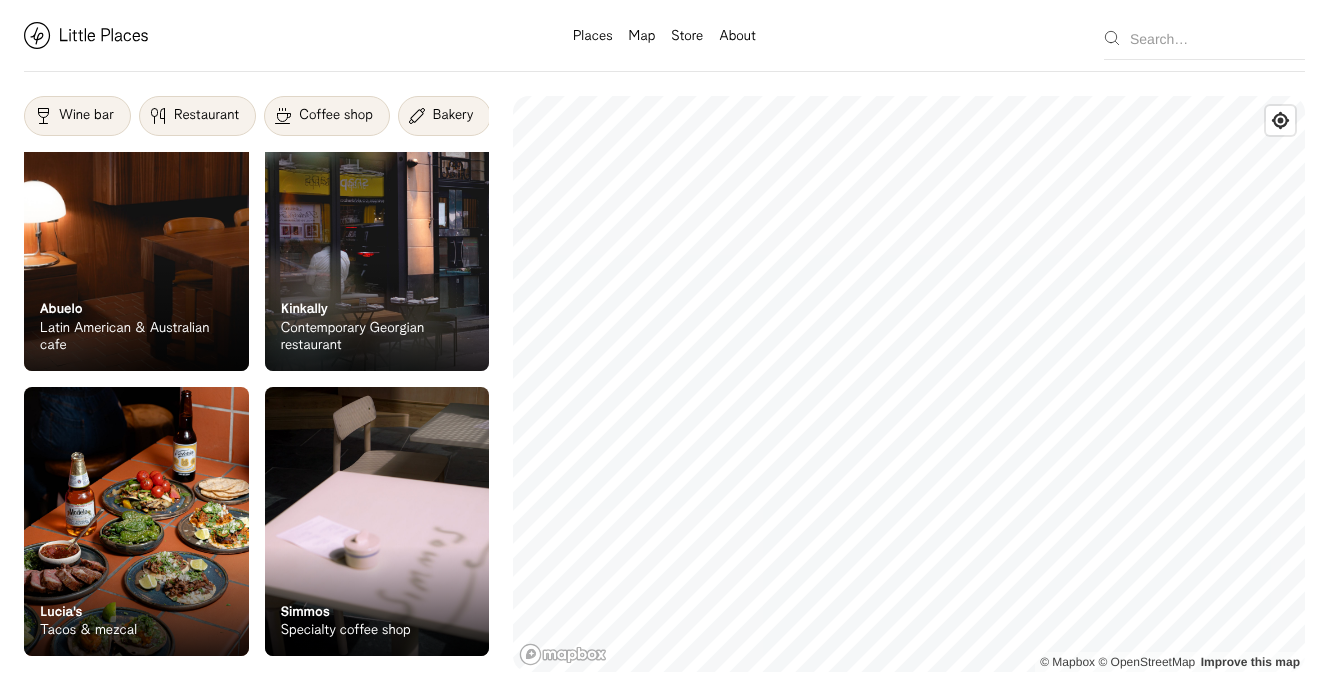 scroll, scrollTop: 0, scrollLeft: 59, axis: horizontal 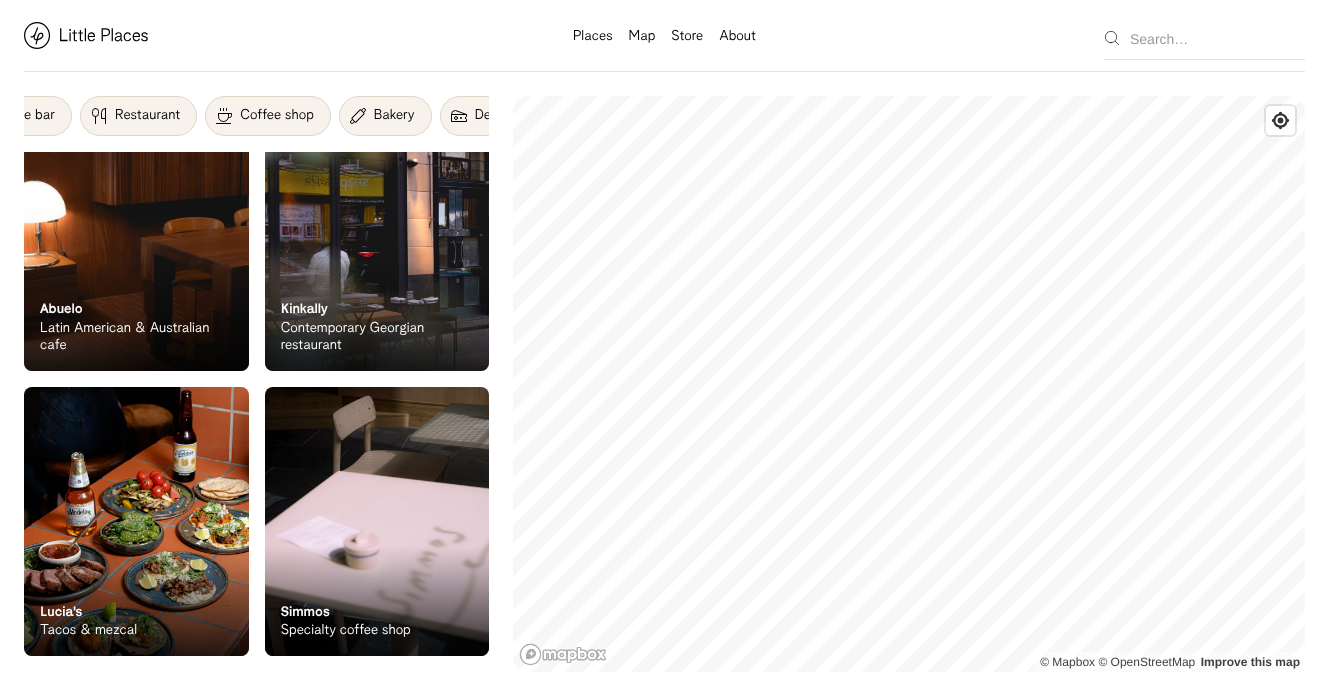 click on "Bakery" at bounding box center (394, 116) 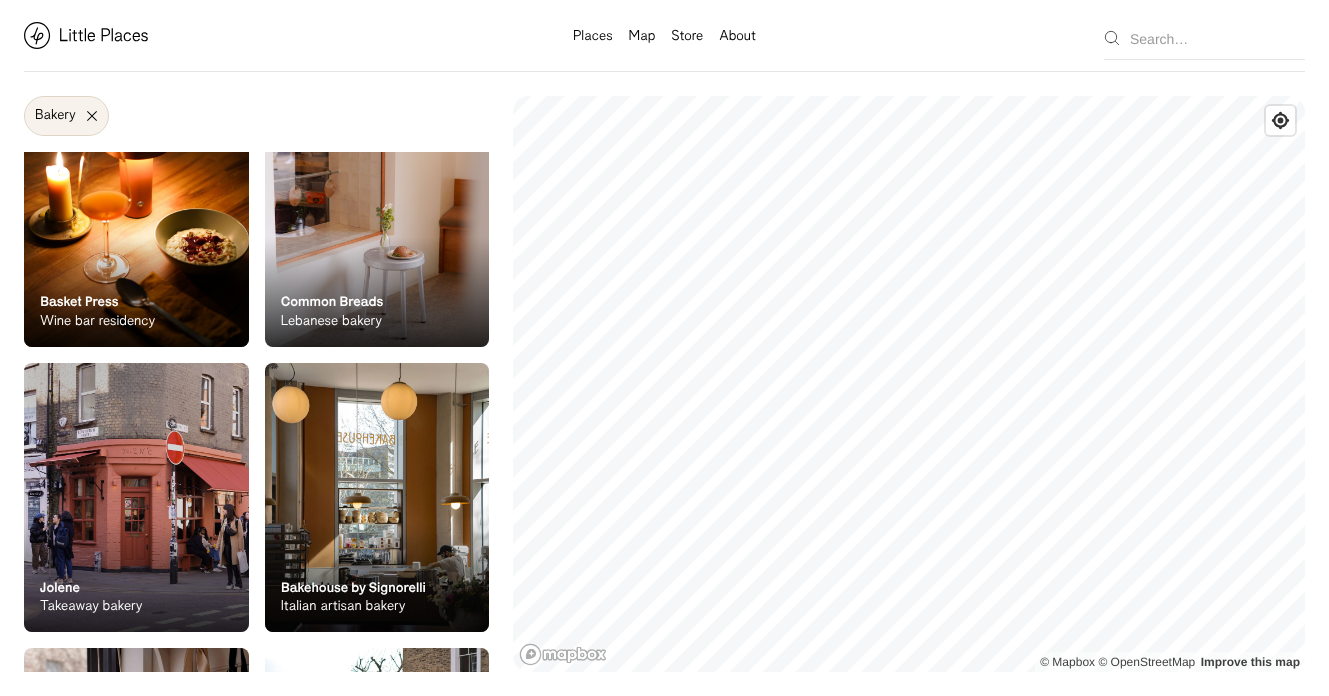scroll, scrollTop: 88, scrollLeft: 0, axis: vertical 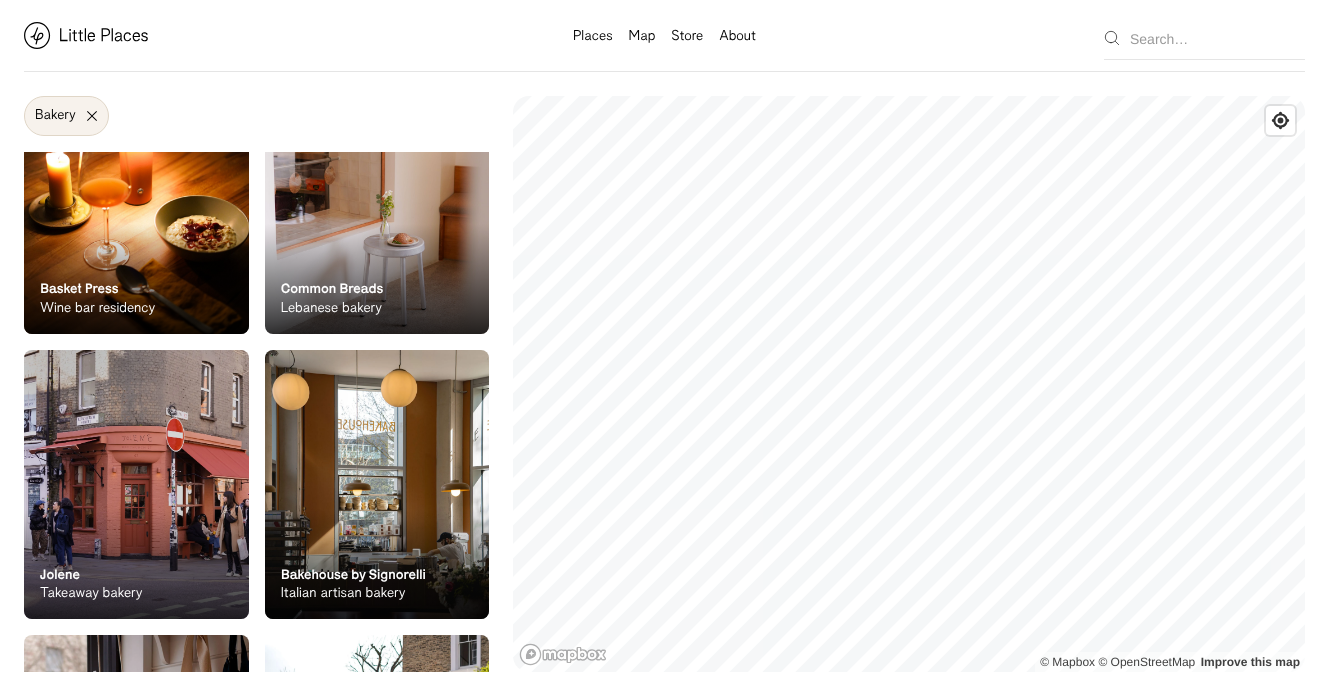 click on "On Our Radar Basket Press Wine bar residency" at bounding box center (136, 279) 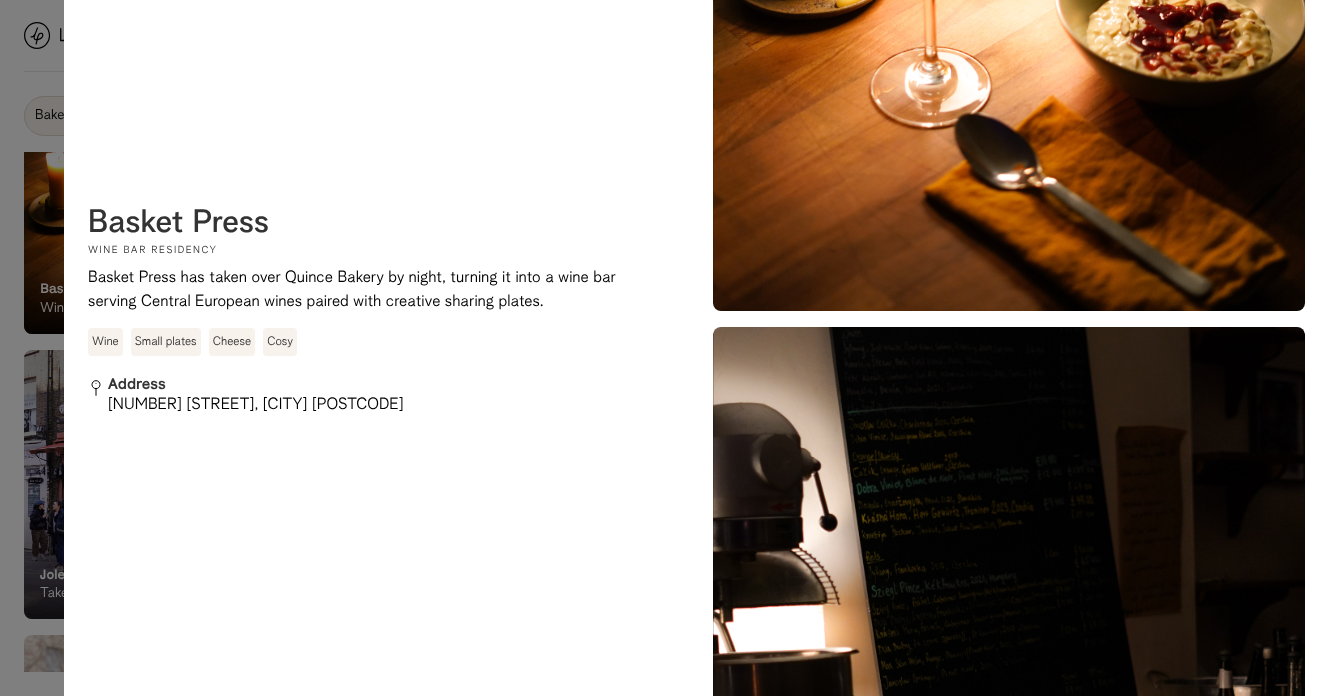 scroll, scrollTop: 1310, scrollLeft: 0, axis: vertical 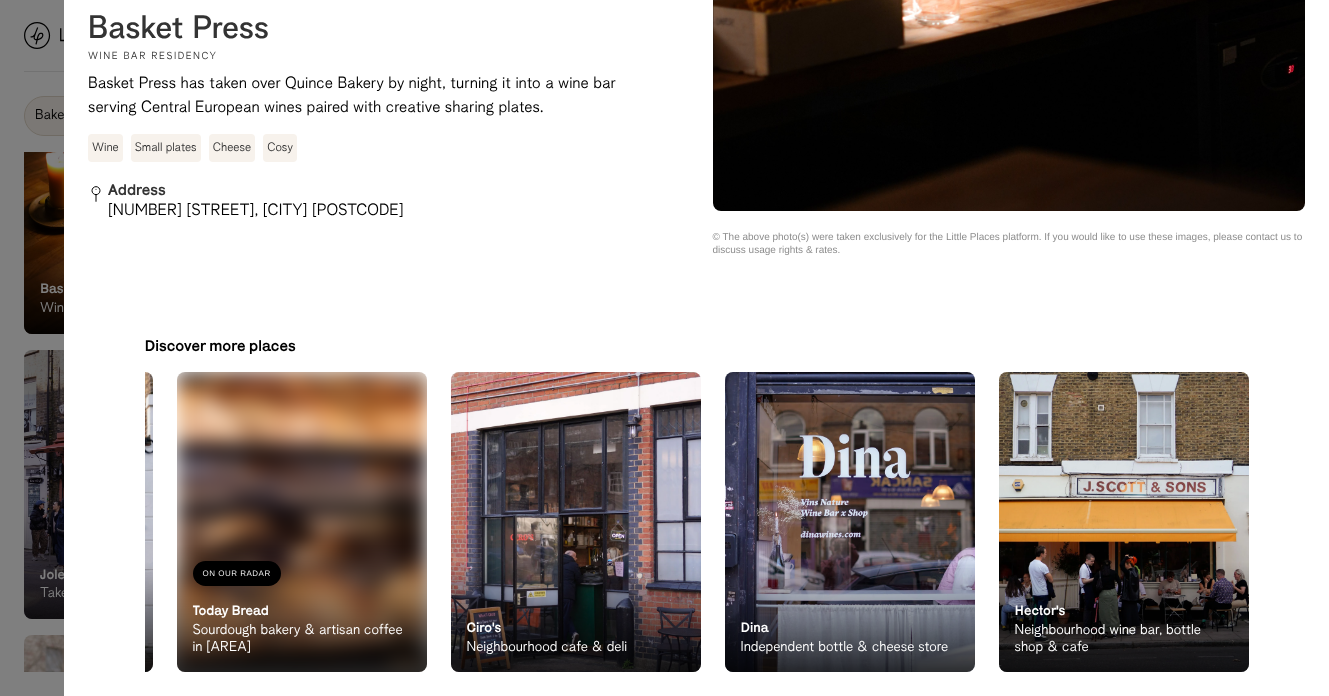 click at bounding box center (576, 522) 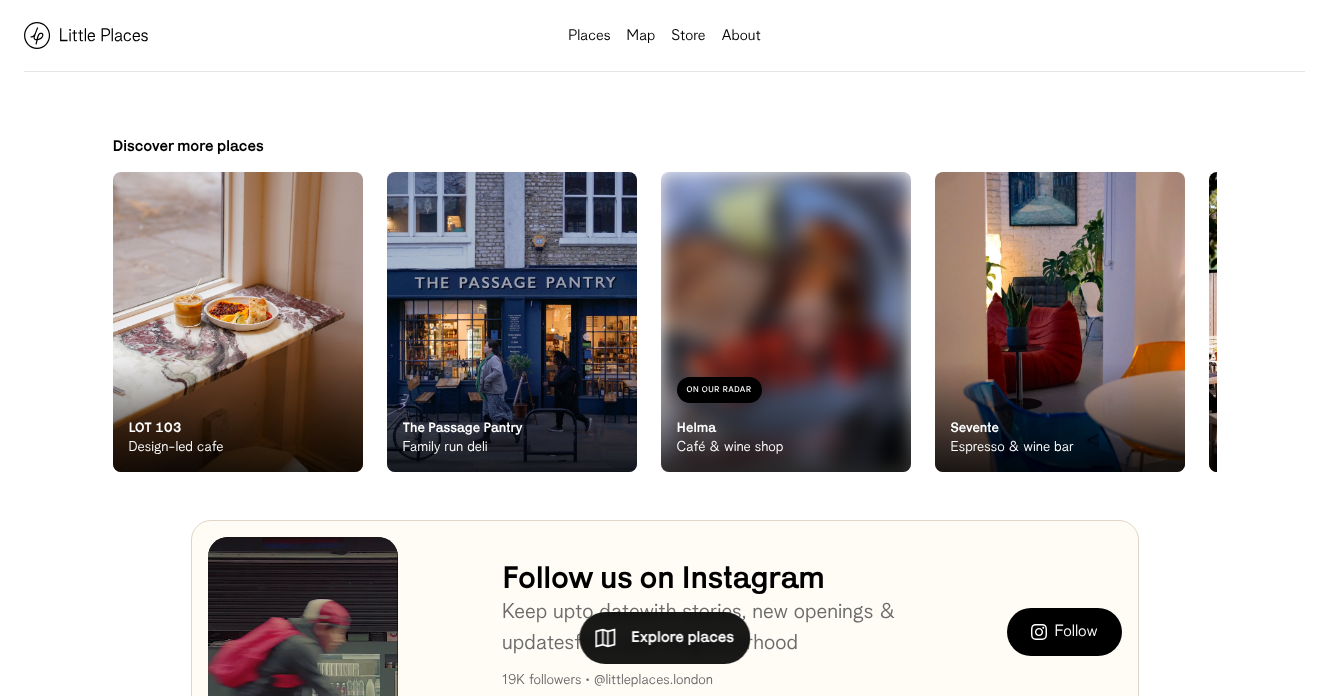 scroll, scrollTop: 688, scrollLeft: 0, axis: vertical 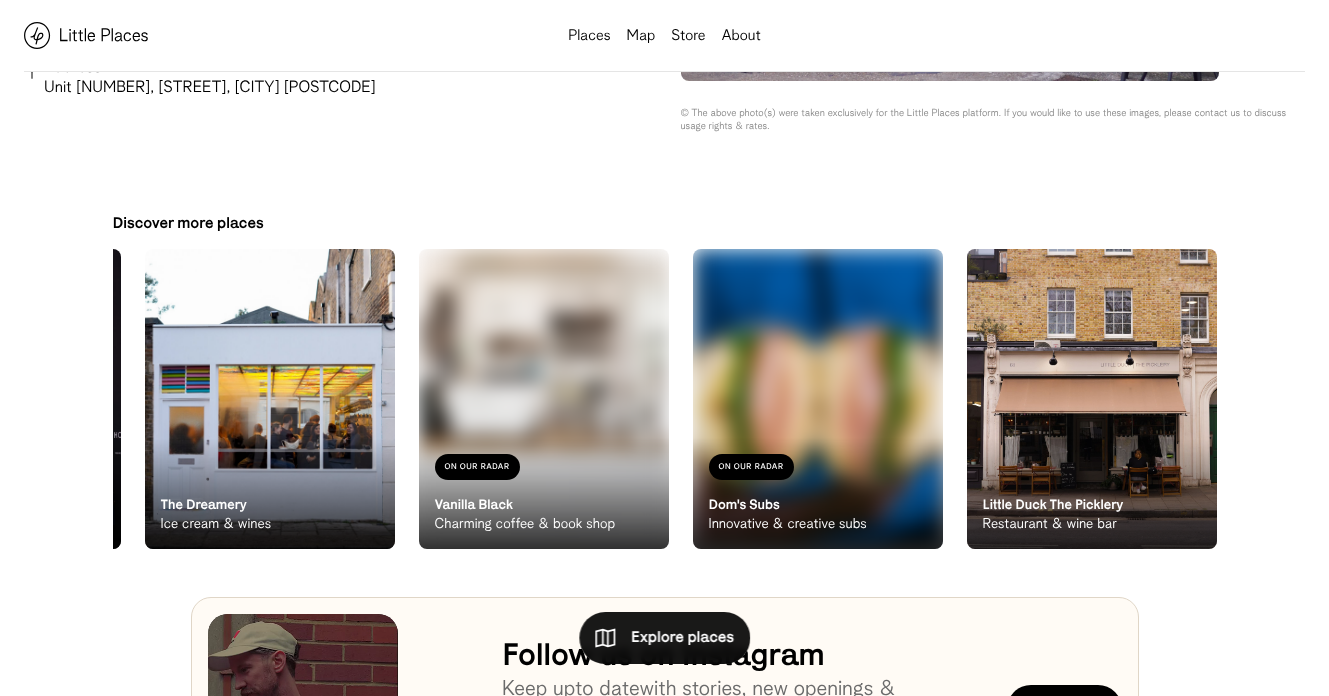 click at bounding box center [1092, 399] 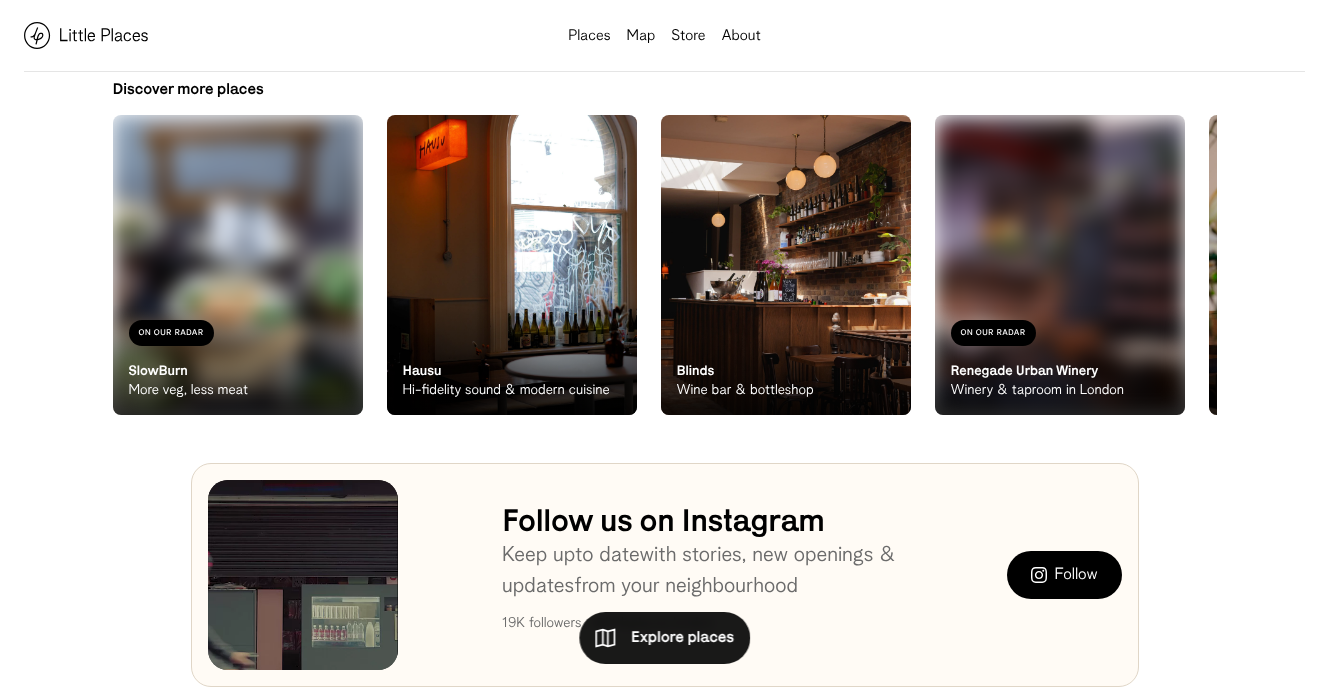 scroll, scrollTop: 823, scrollLeft: 0, axis: vertical 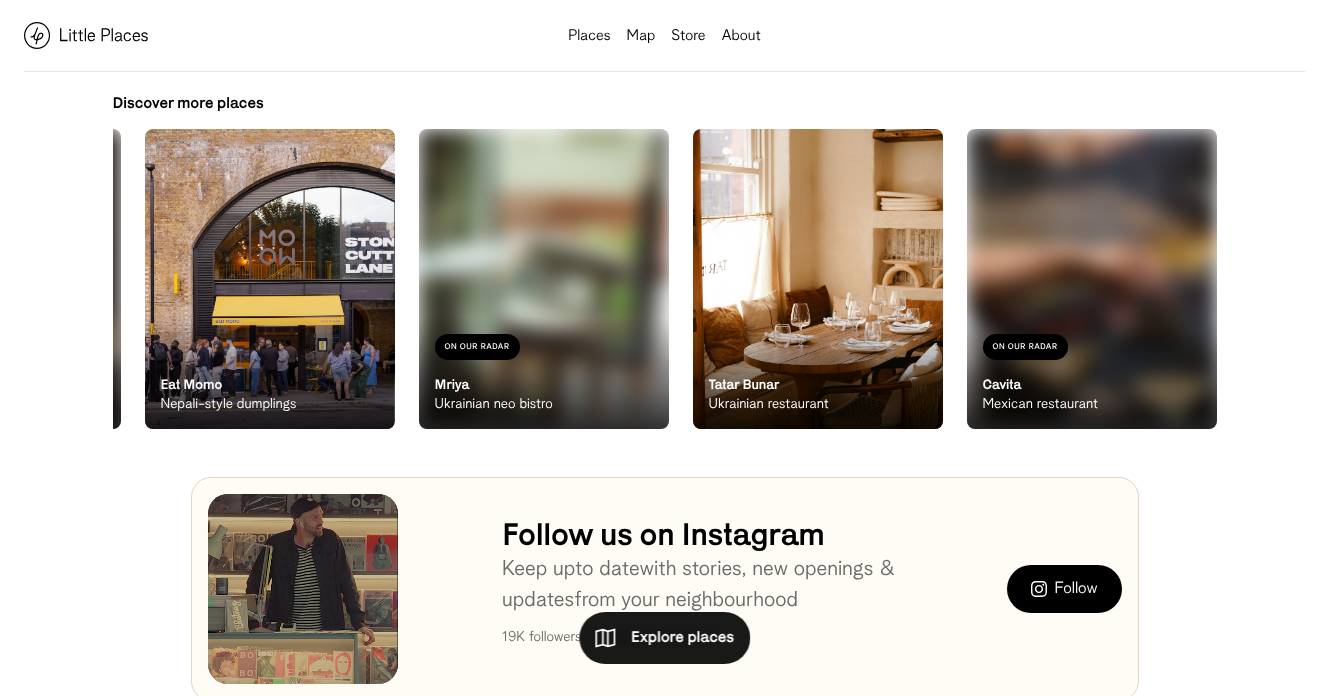 click at bounding box center (229, 35) 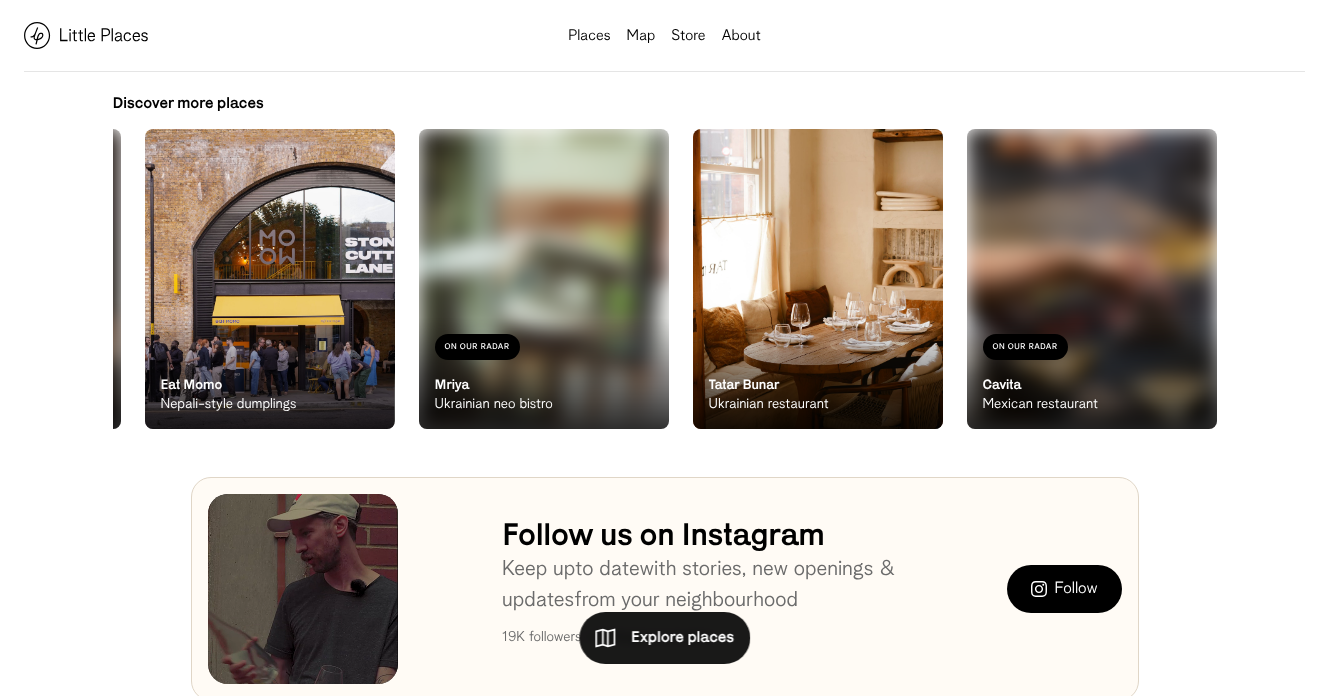 click at bounding box center [86, 35] 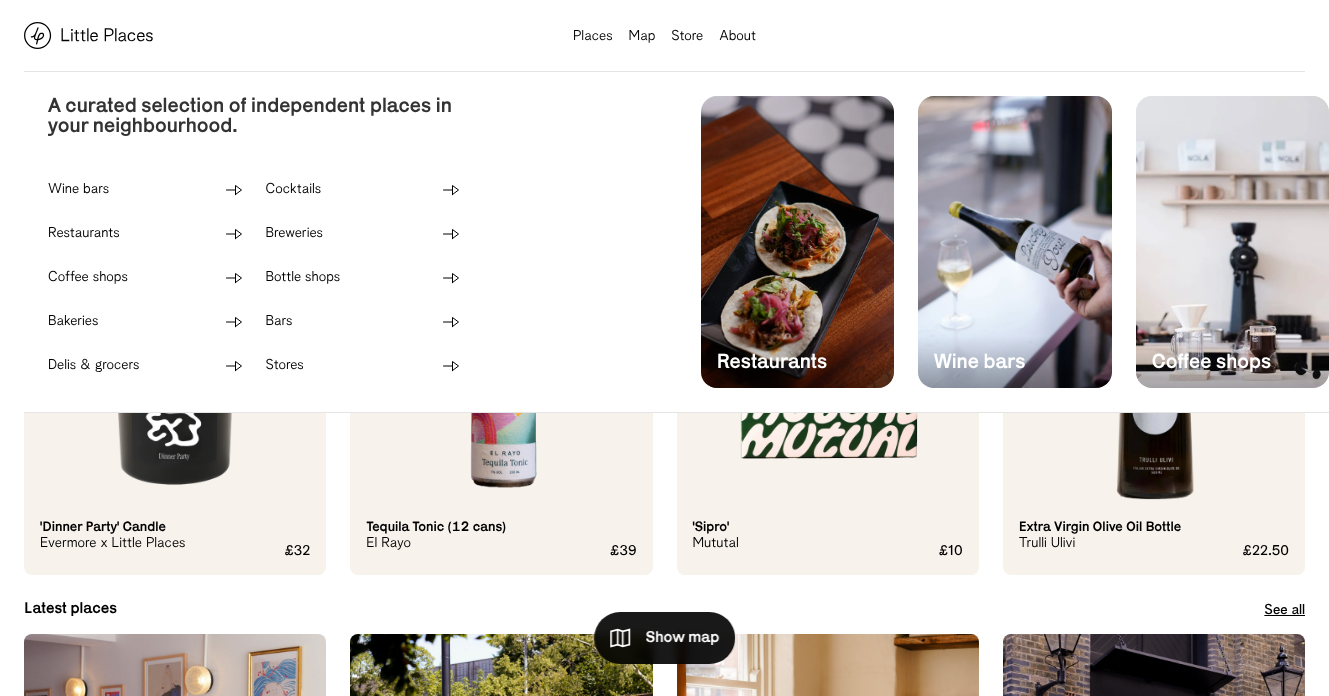 scroll, scrollTop: 0, scrollLeft: 0, axis: both 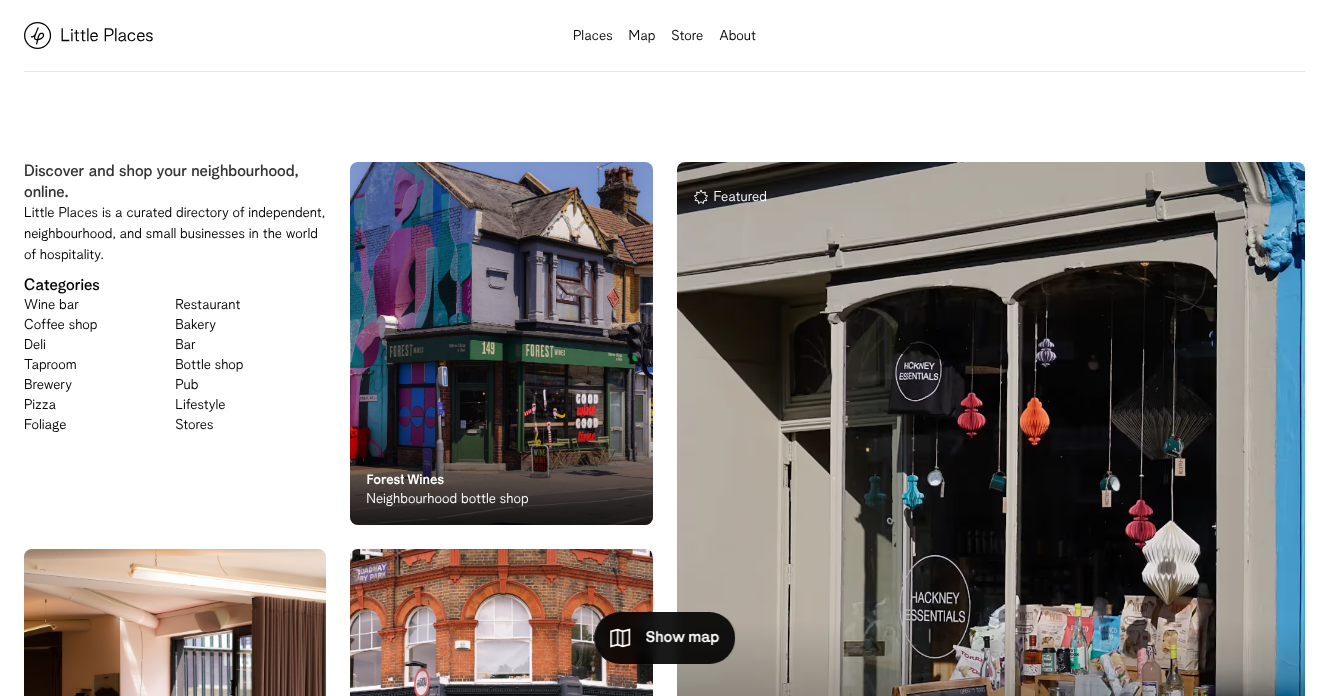 click on "Map" at bounding box center [642, 36] 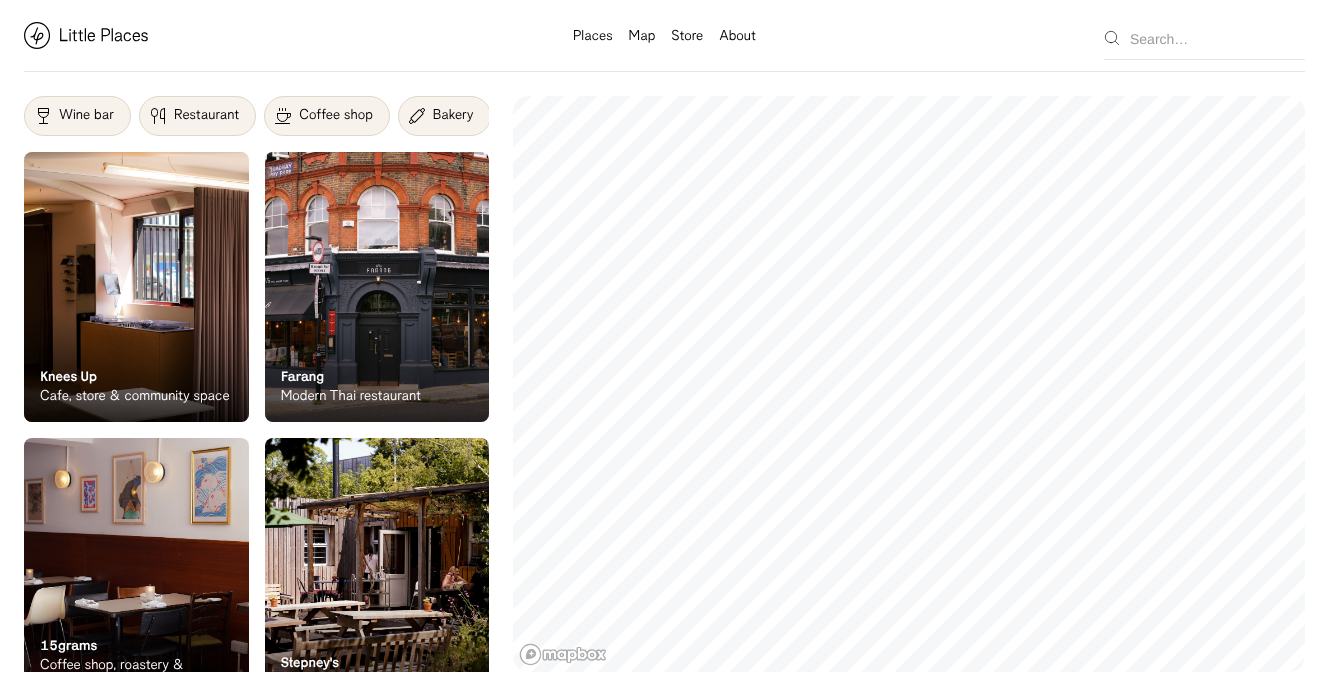 scroll, scrollTop: 0, scrollLeft: 0, axis: both 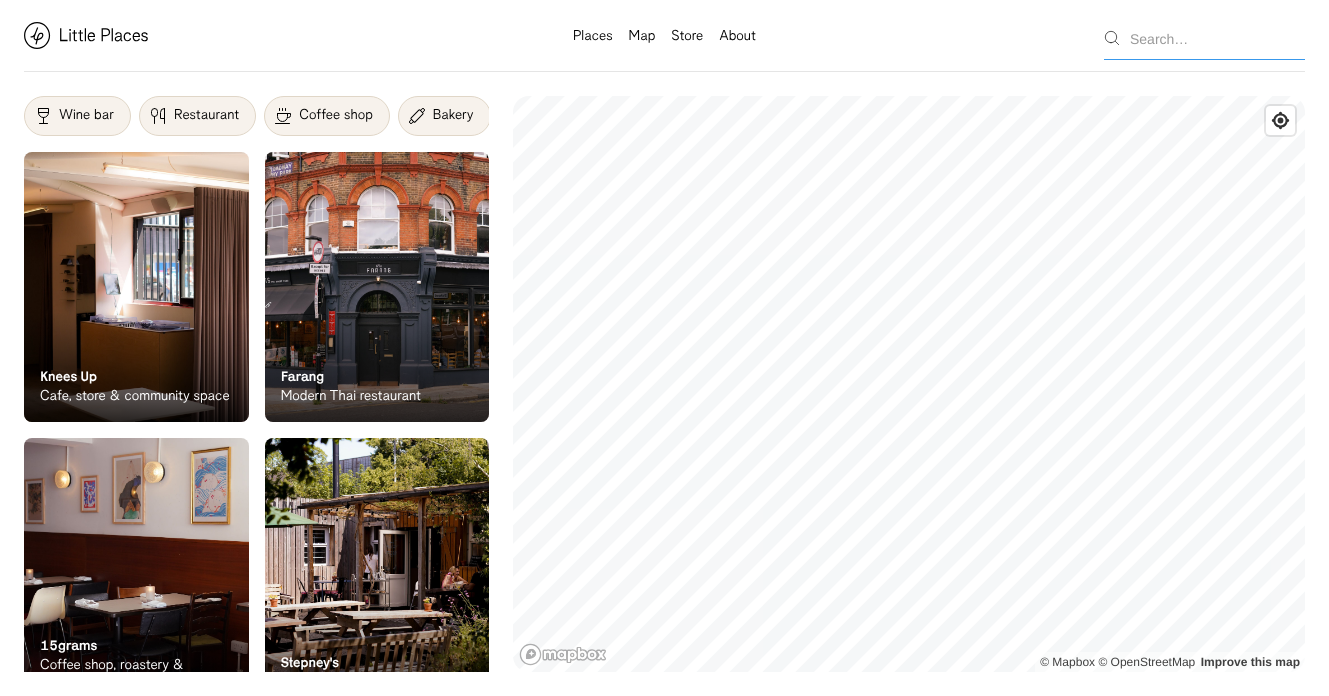 click at bounding box center [1204, 36] 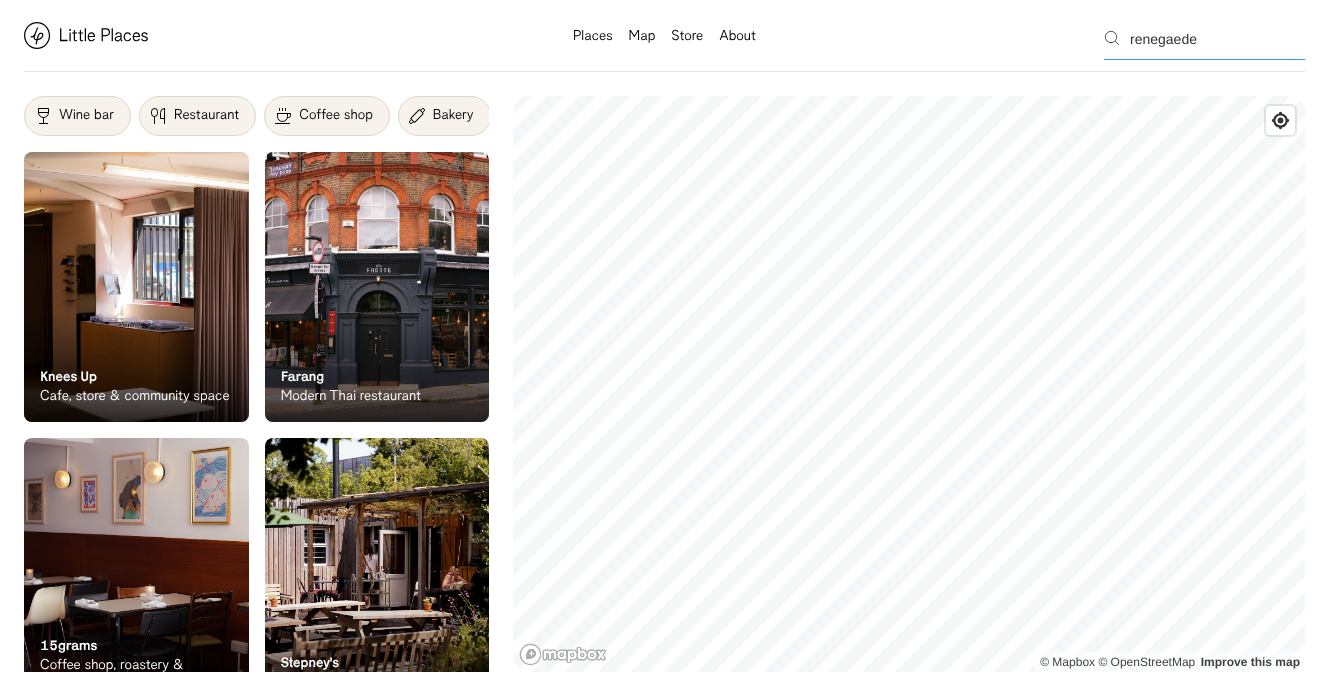click on "Search" at bounding box center (0, 0) 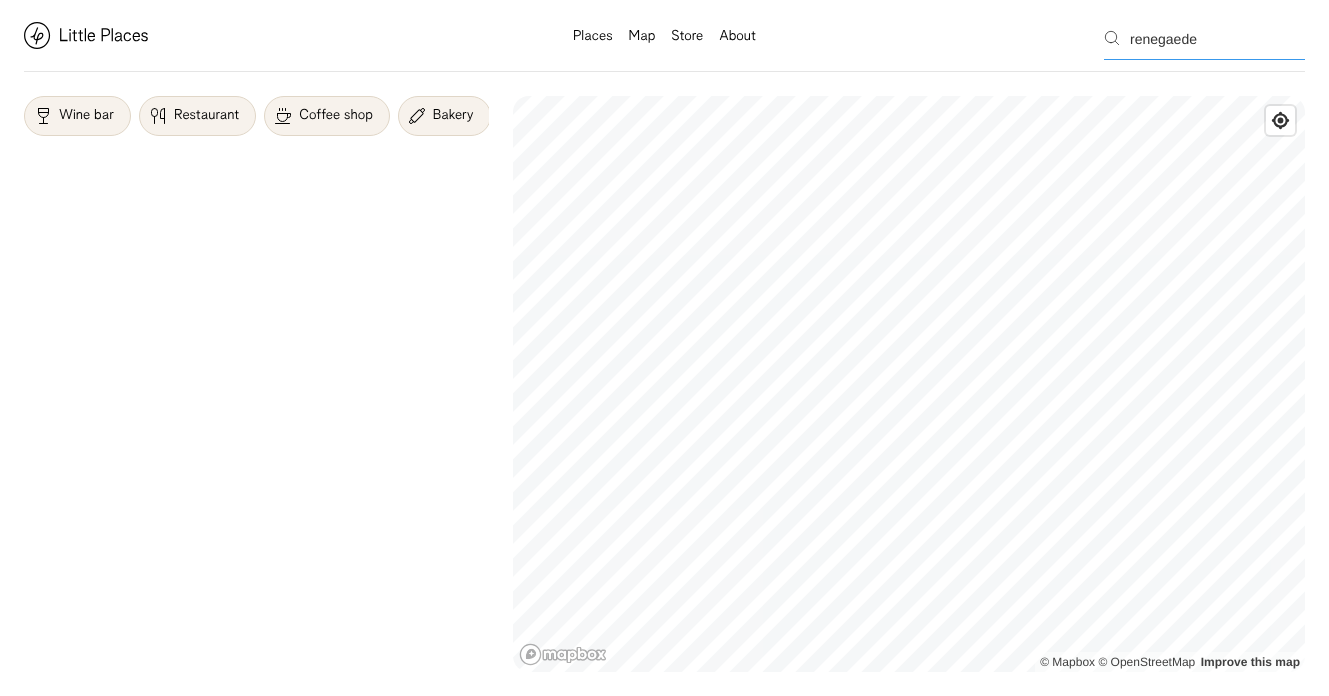 click on "renegaede" at bounding box center [1204, 36] 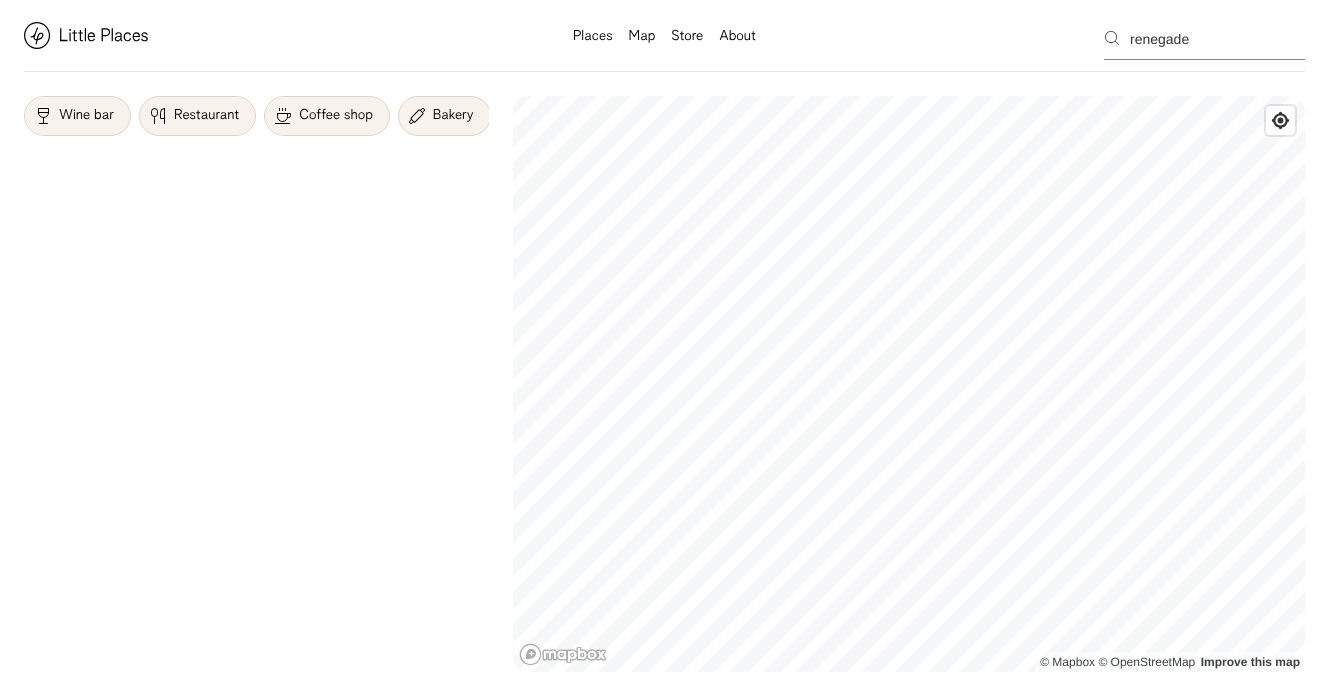 type on "renegade" 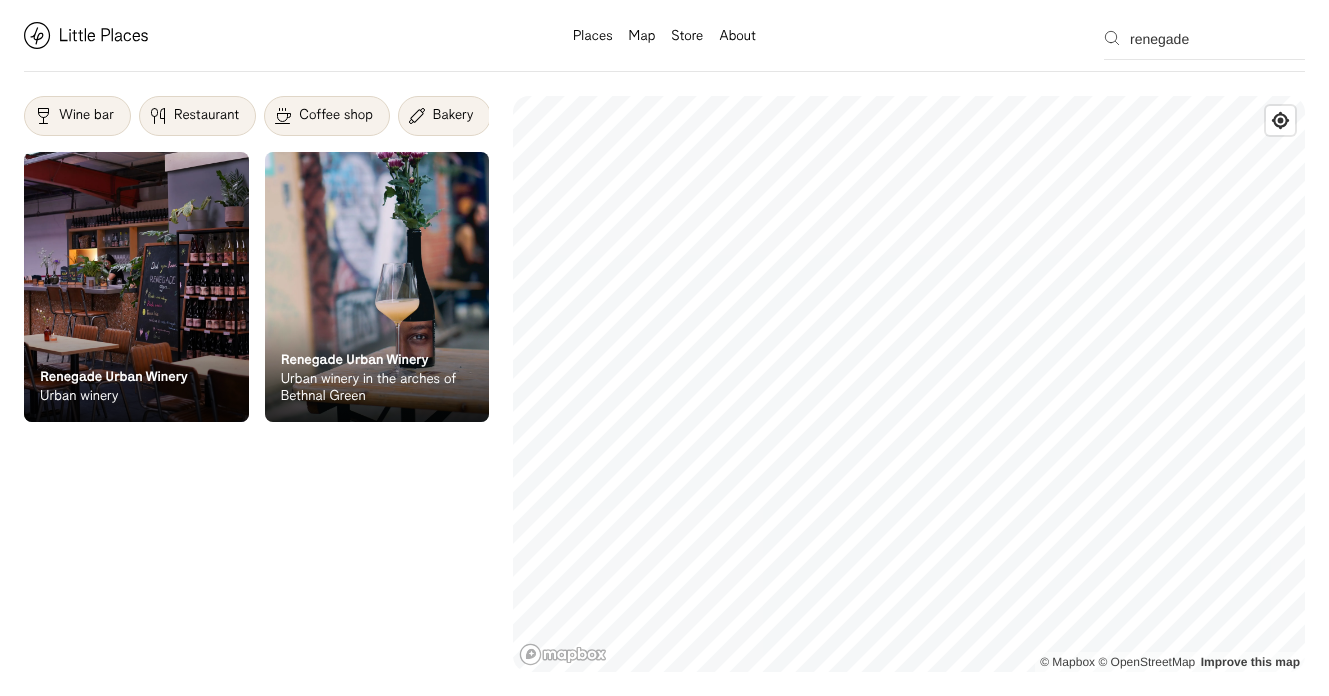 click at bounding box center (136, 287) 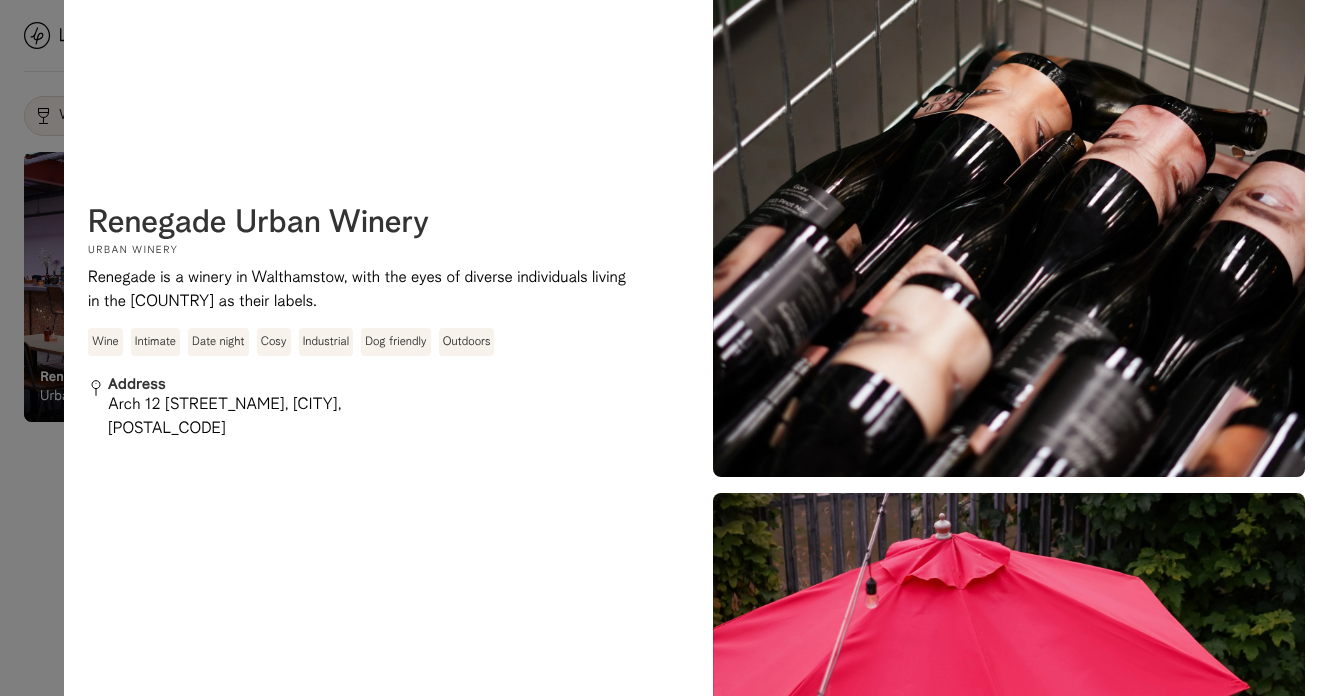 scroll, scrollTop: 2067, scrollLeft: 0, axis: vertical 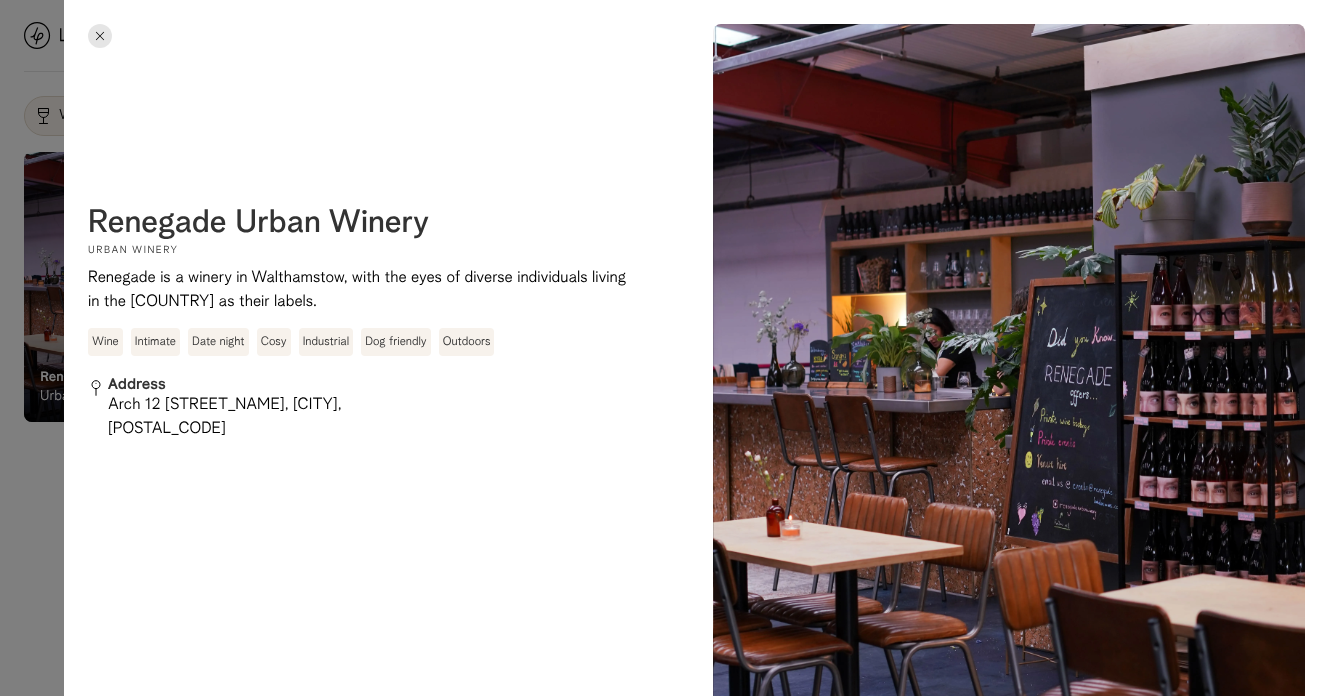 click at bounding box center (100, 36) 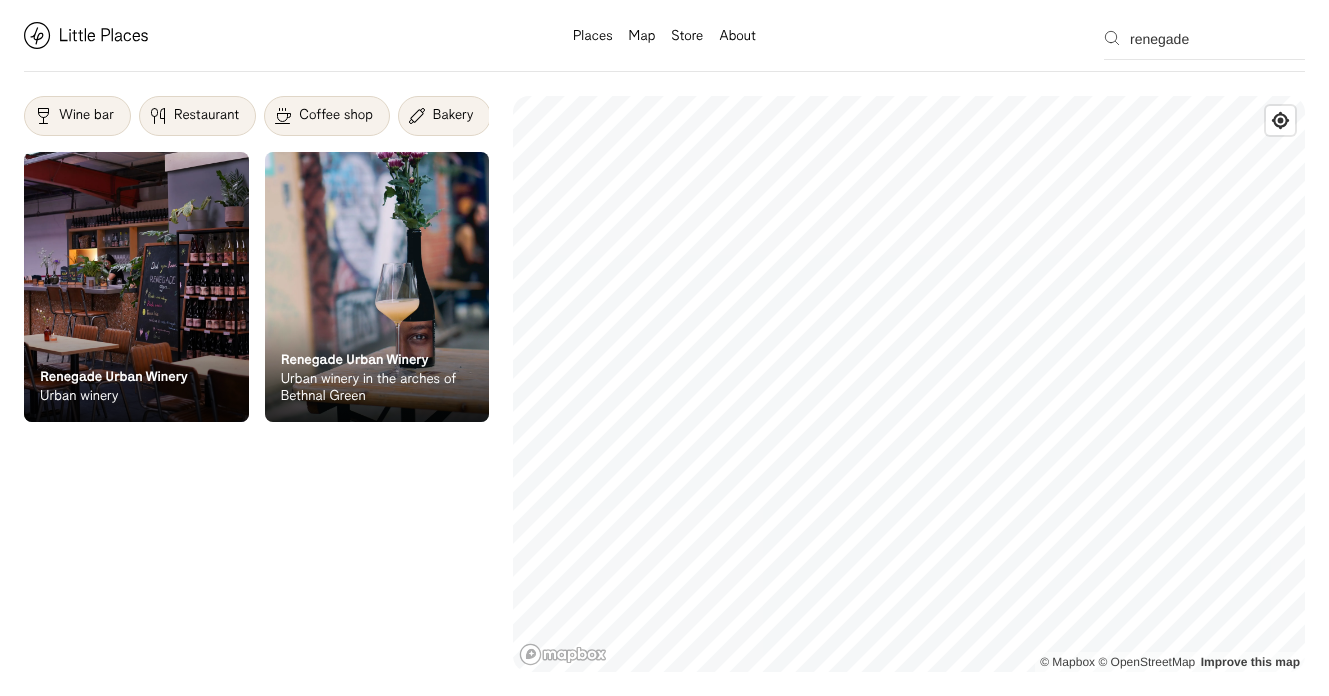 click at bounding box center (86, 35) 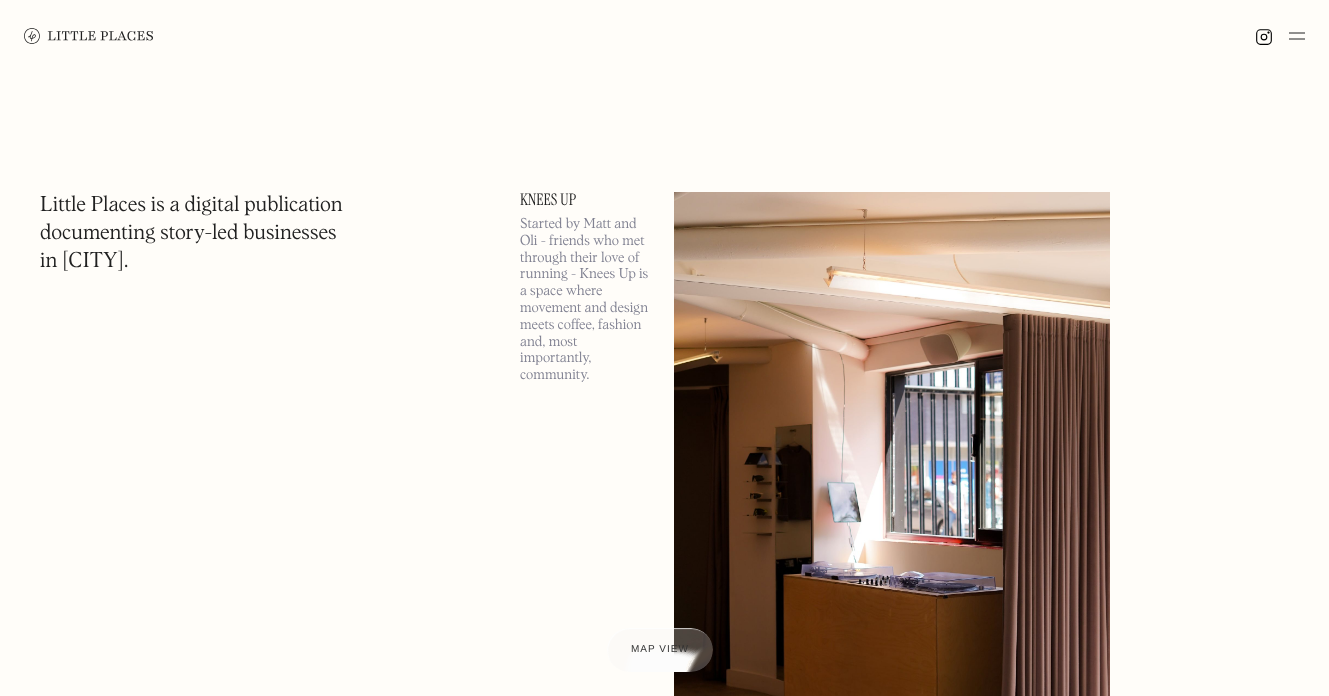 scroll, scrollTop: 0, scrollLeft: 0, axis: both 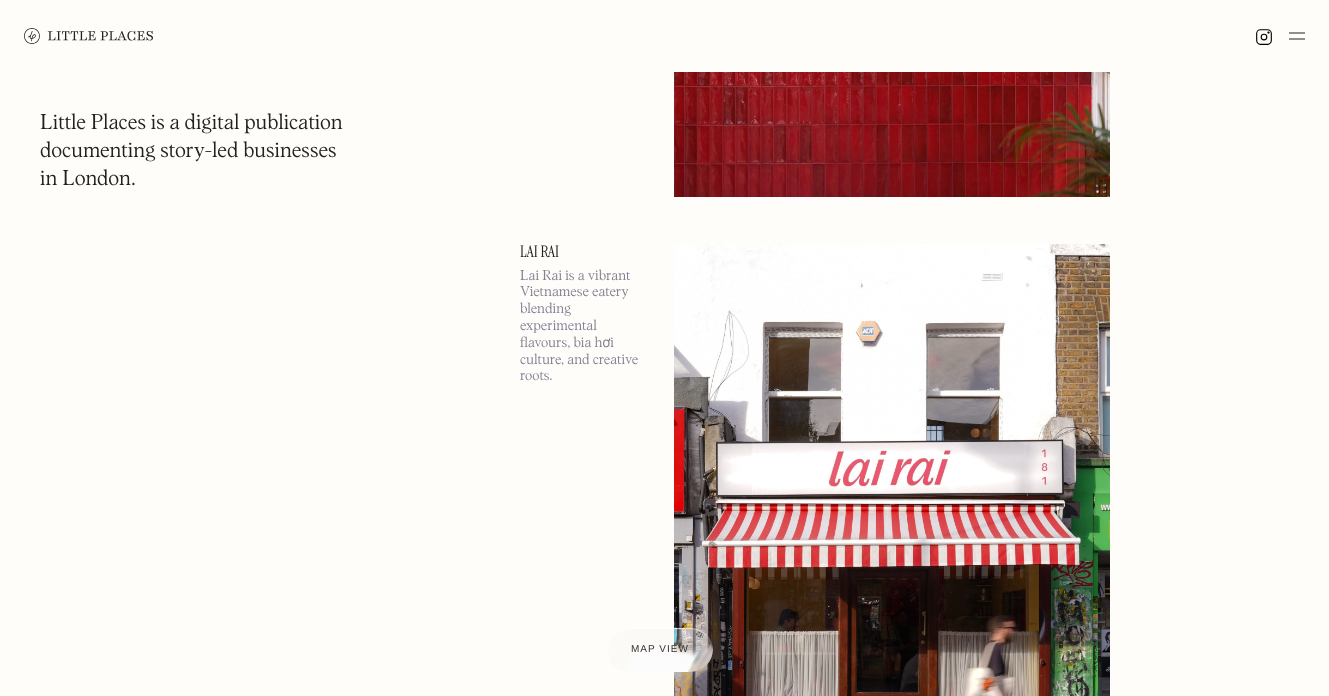 click at bounding box center [892, 559] 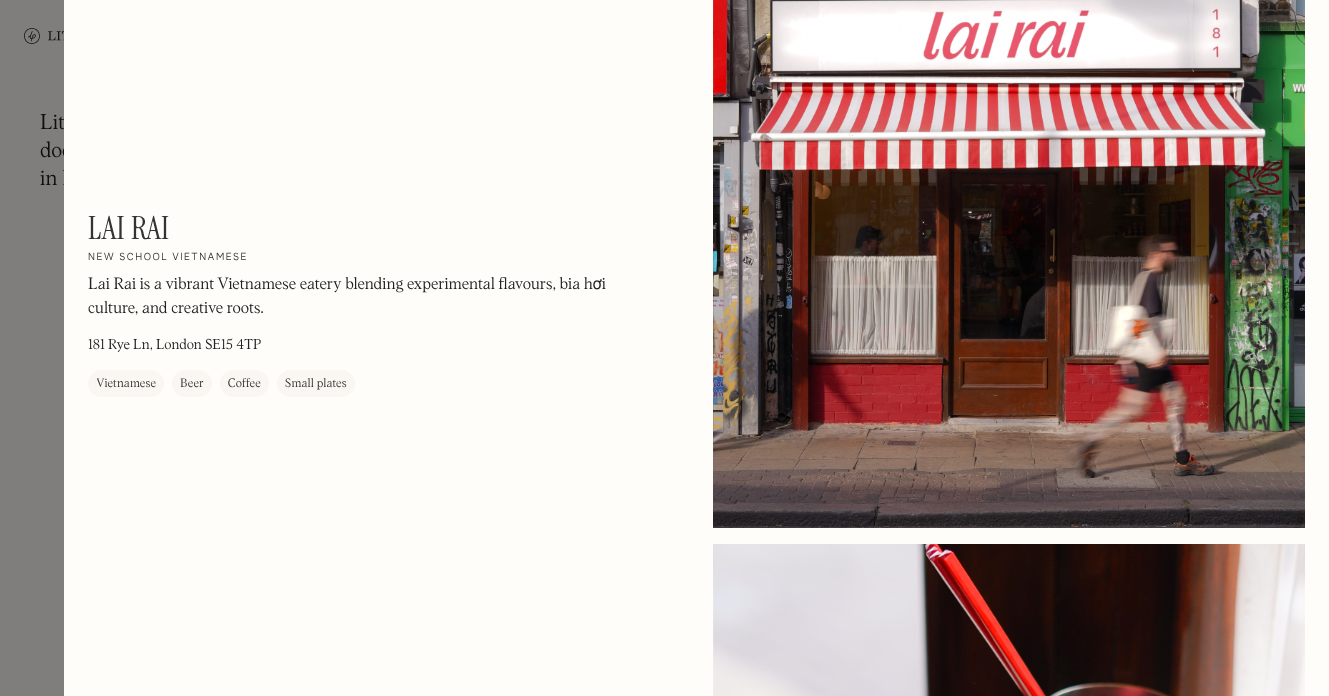 scroll, scrollTop: 241, scrollLeft: 0, axis: vertical 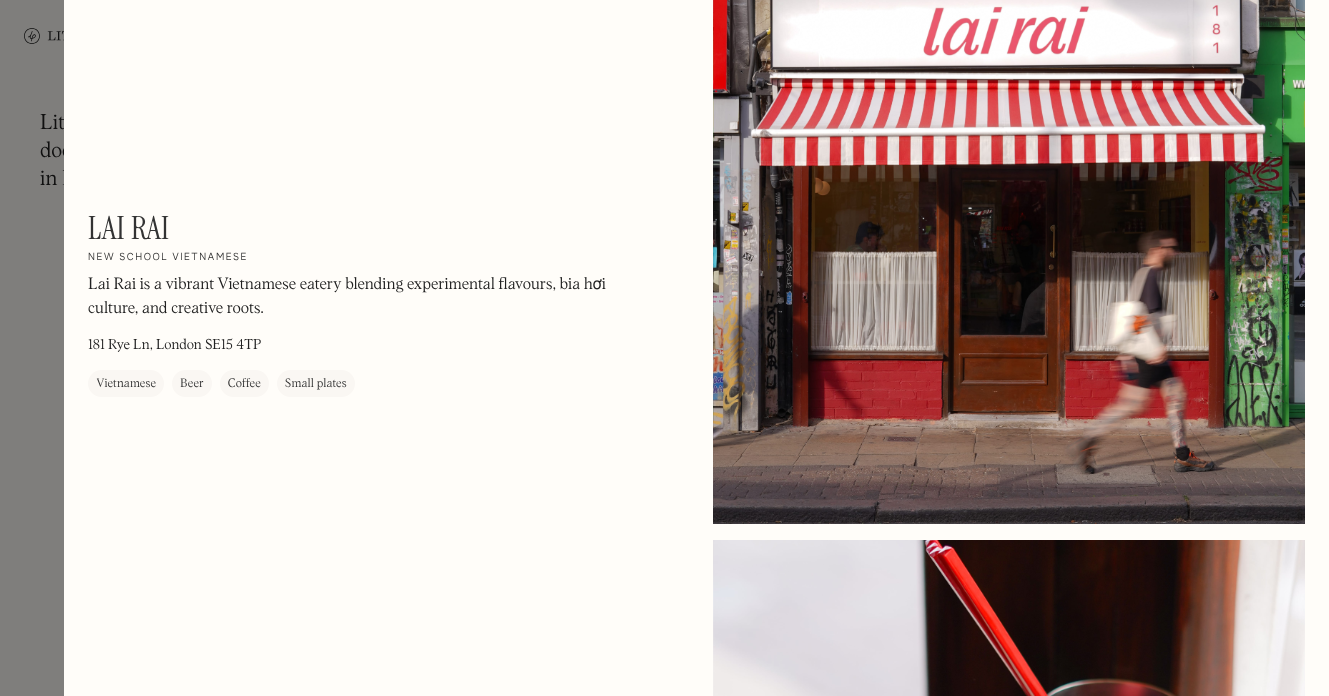 click on "181 Rye Ln, London SE15 4TP" at bounding box center [174, 345] 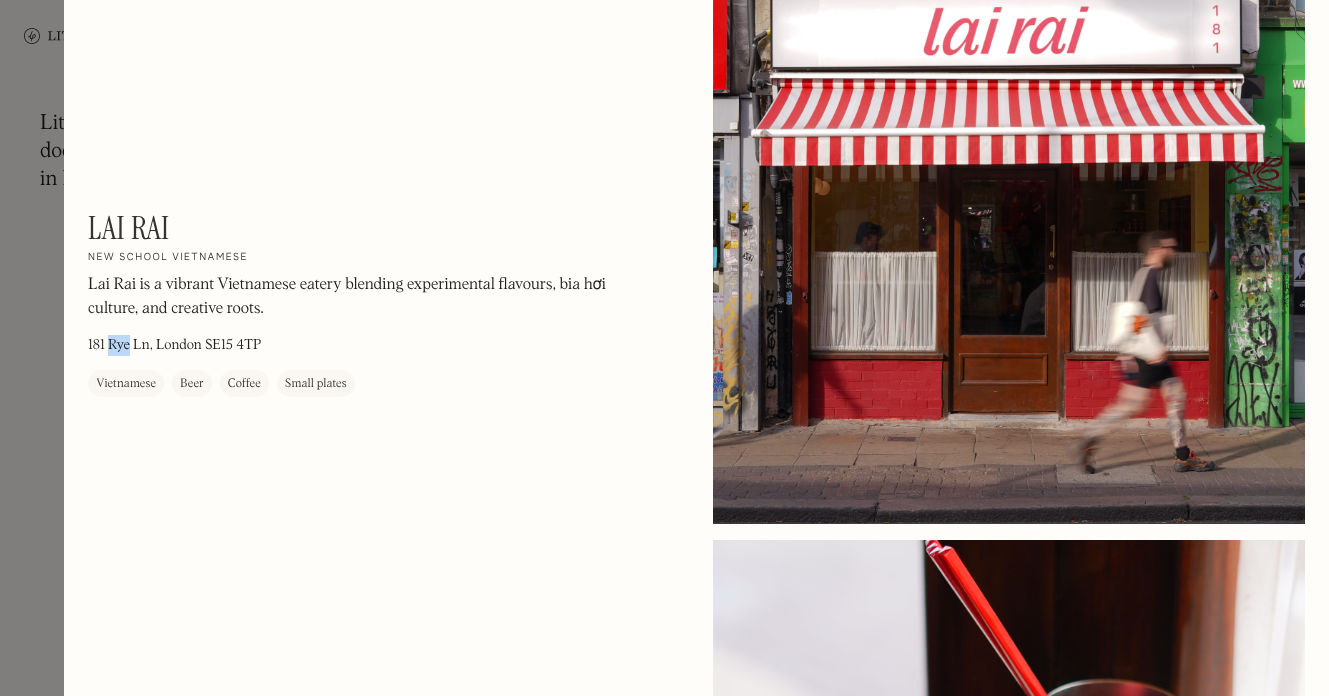 click on "181 Rye Ln, London SE15 4TP" at bounding box center [174, 345] 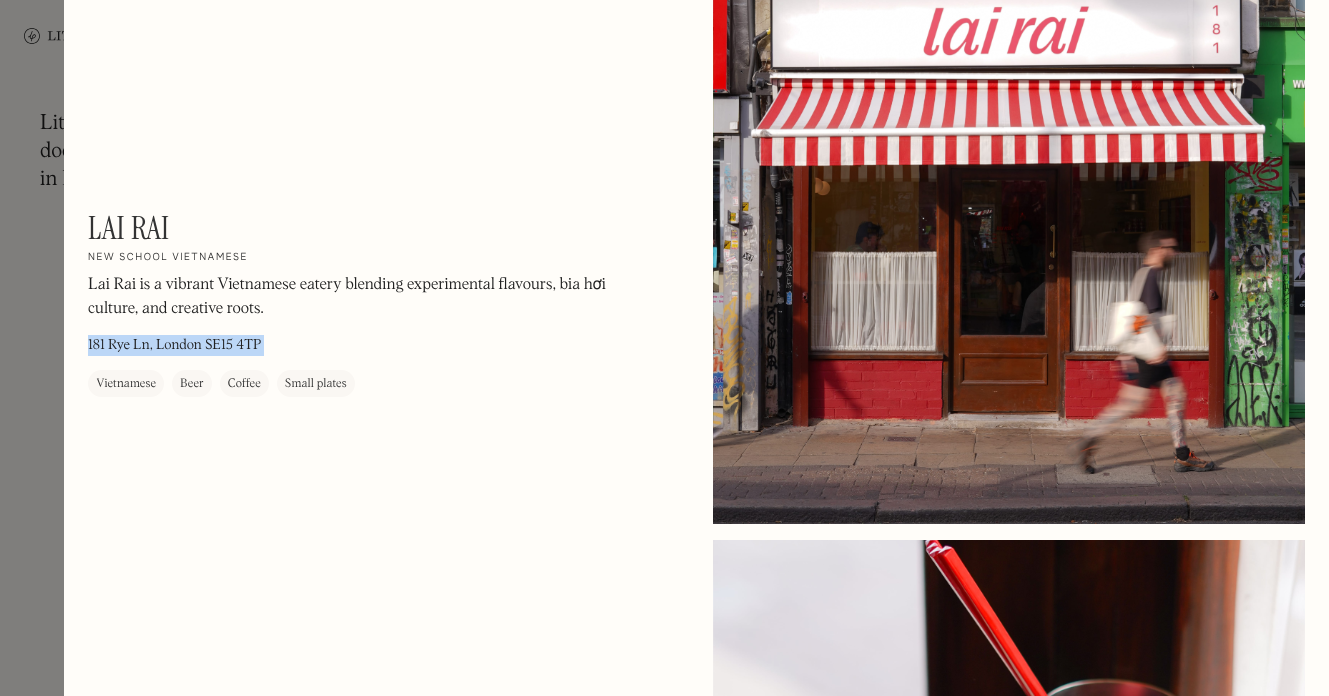 click on "181 Rye Ln, London SE15 4TP" at bounding box center [174, 345] 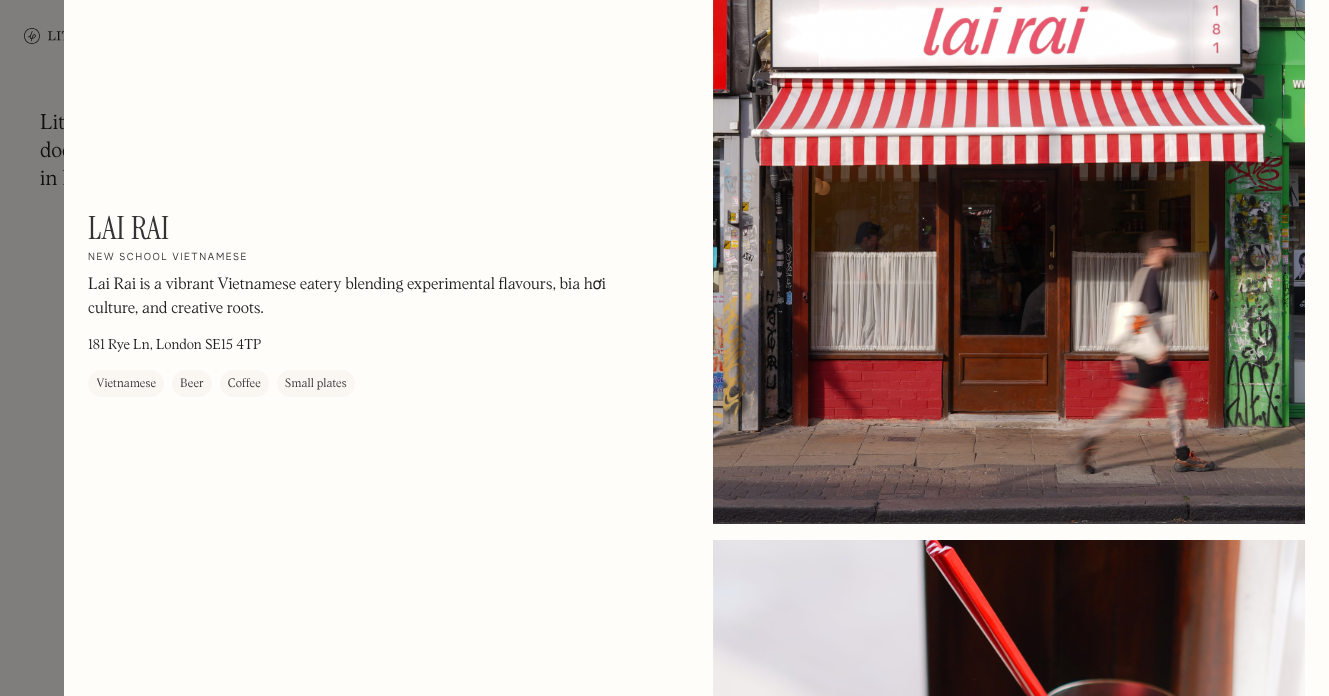 click on "Lai Rai On Our Radar New school Vietnamese Lai Rai is a vibrant Vietnamese eatery blending experimental flavours, bia hơi culture, and creative roots. 181 Rye Ln, London SE15 4TP Vietnamese Beer Coffee Small plates" at bounding box center [358, 303] 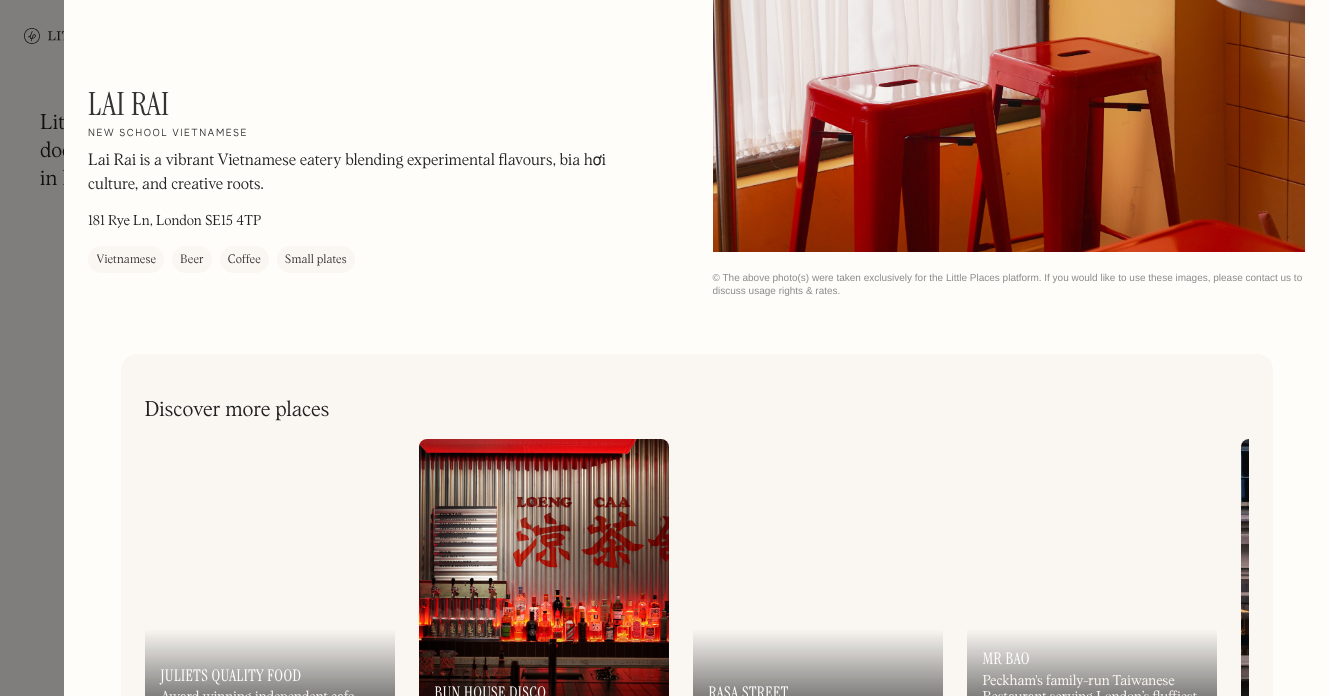 scroll, scrollTop: 2125, scrollLeft: 0, axis: vertical 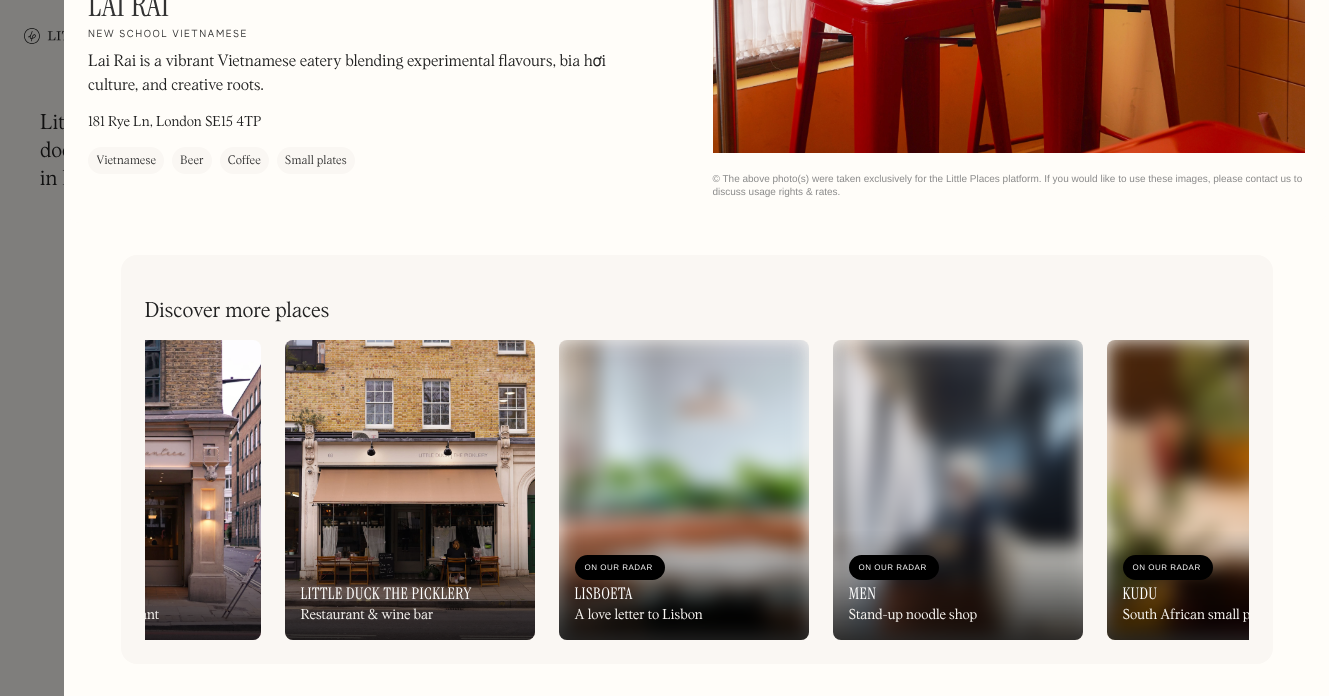 click at bounding box center (410, 490) 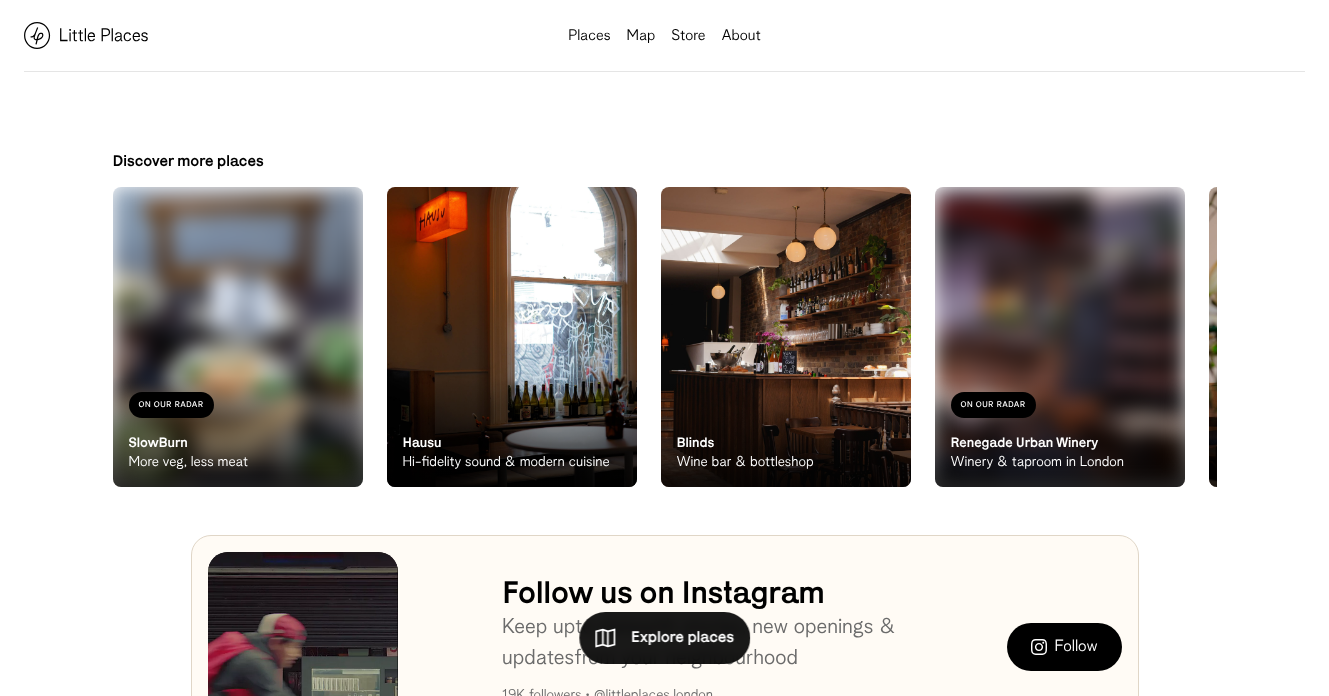 scroll, scrollTop: 749, scrollLeft: 0, axis: vertical 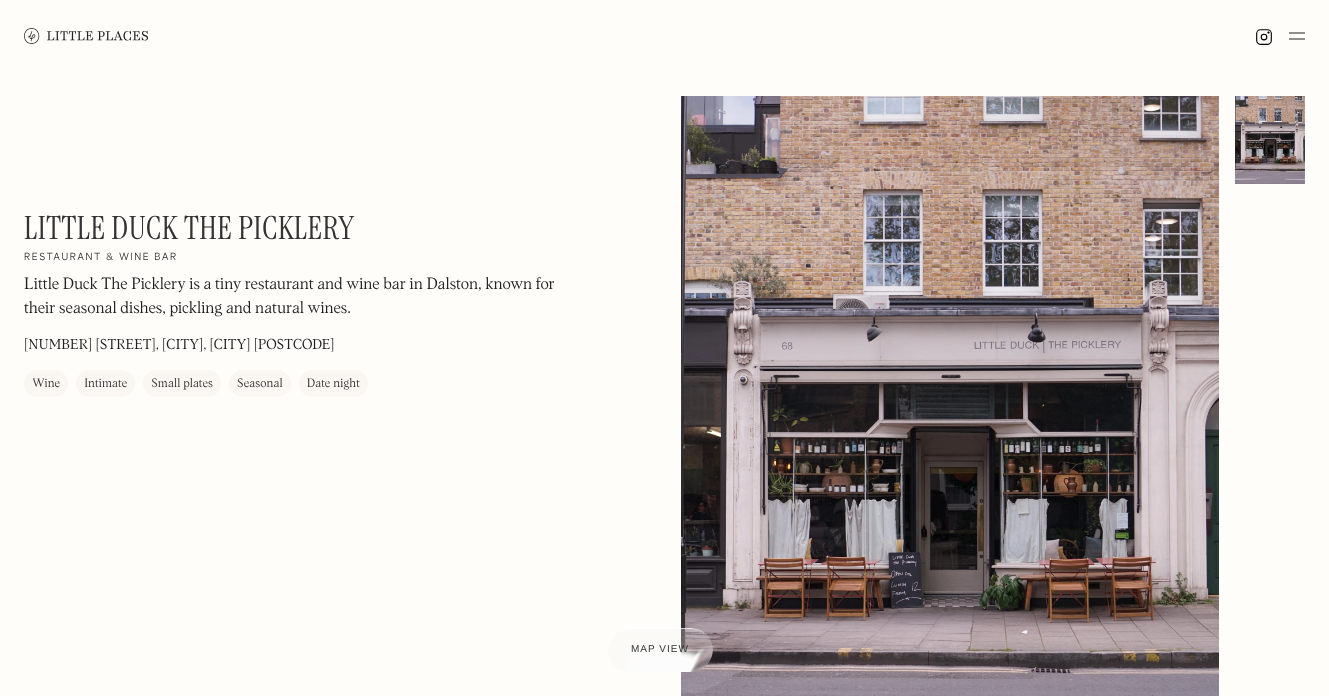 click at bounding box center [86, 35] 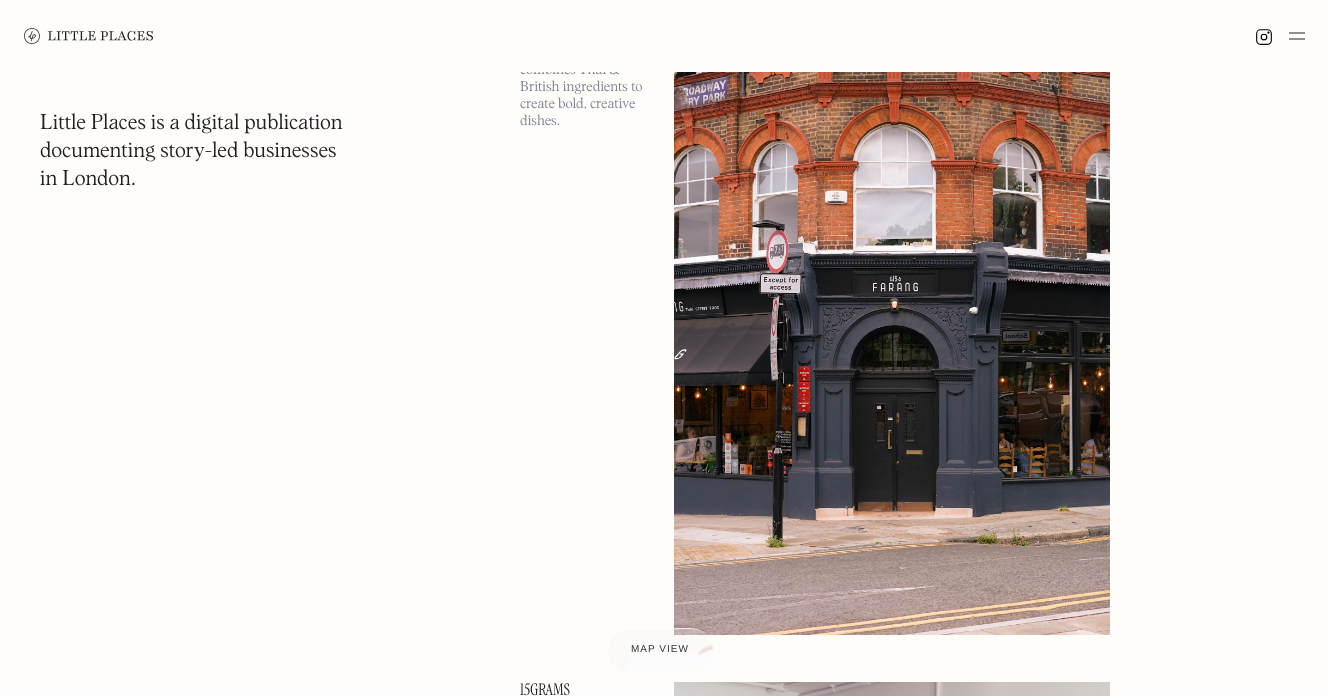 scroll, scrollTop: 863, scrollLeft: 0, axis: vertical 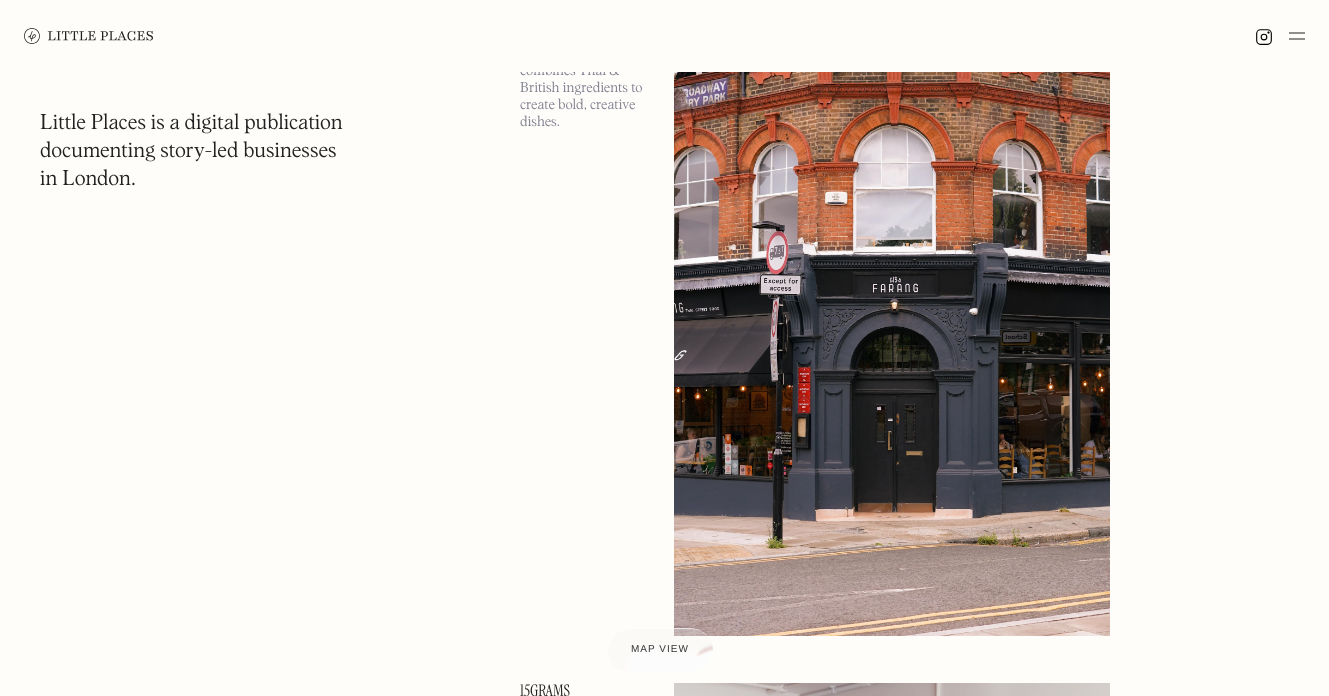 click at bounding box center (892, 321) 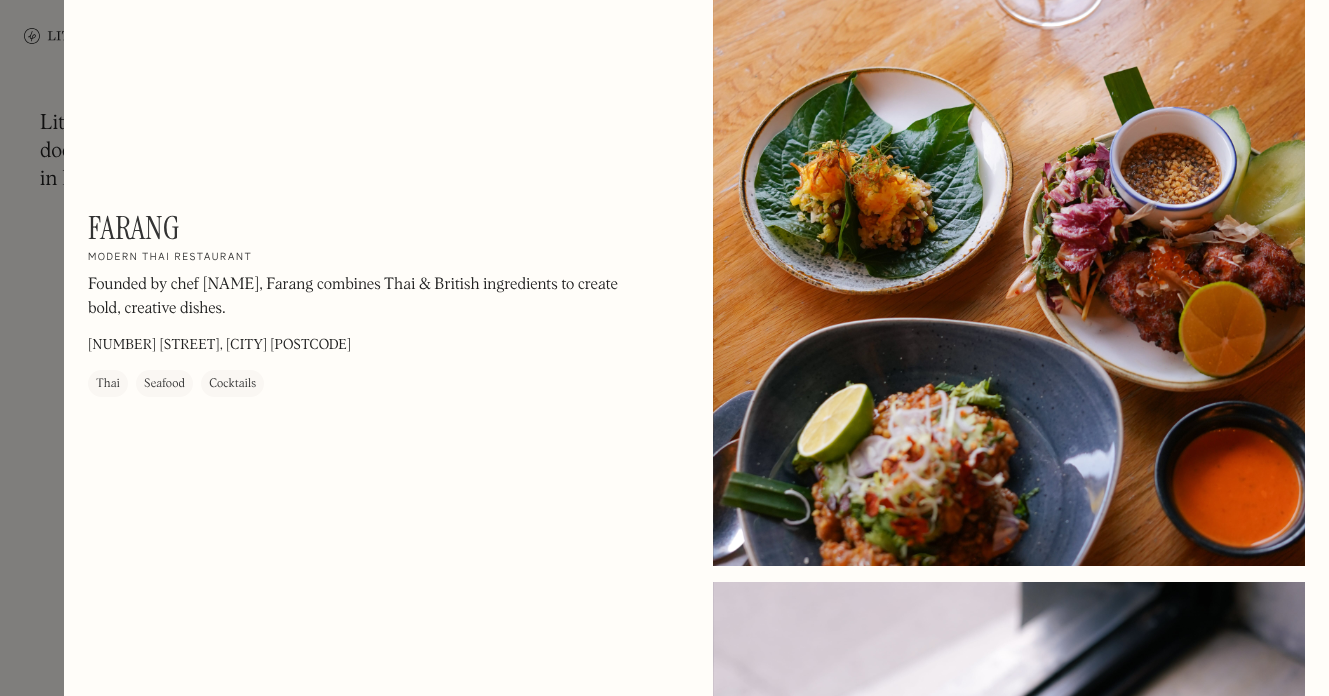 scroll, scrollTop: 2125, scrollLeft: 0, axis: vertical 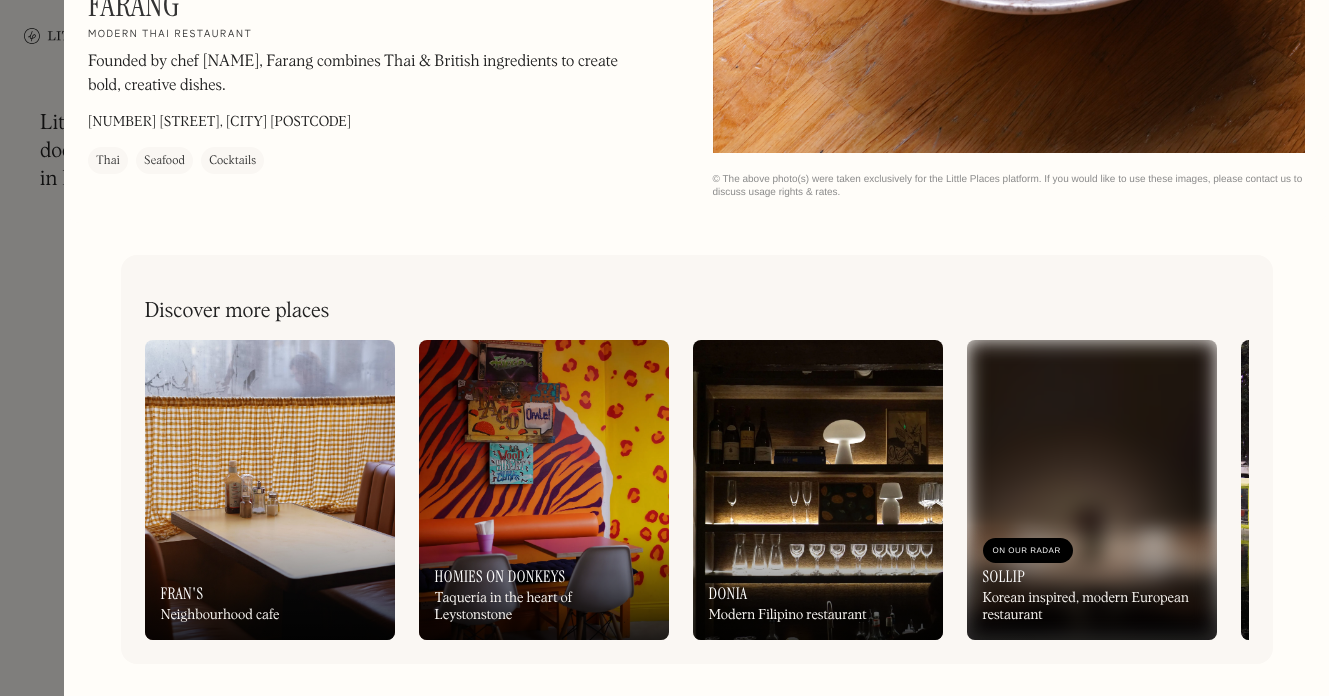 click at bounding box center [818, 490] 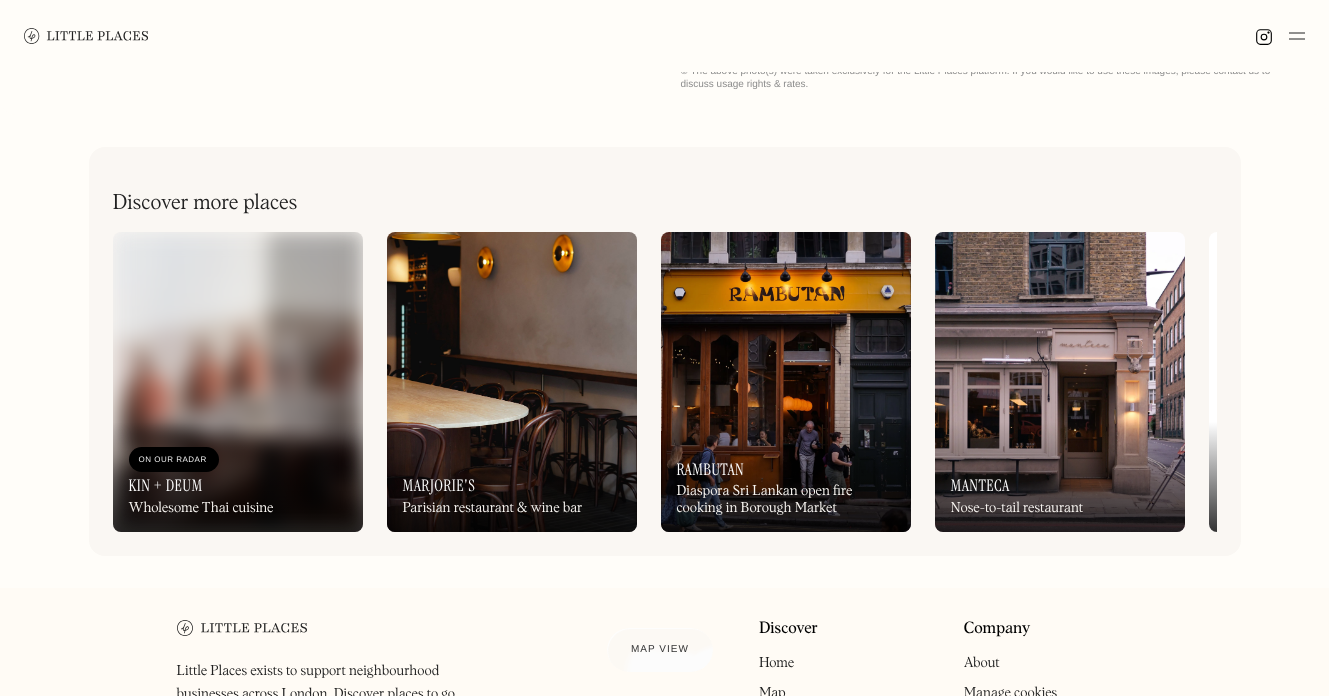 scroll, scrollTop: 731, scrollLeft: 0, axis: vertical 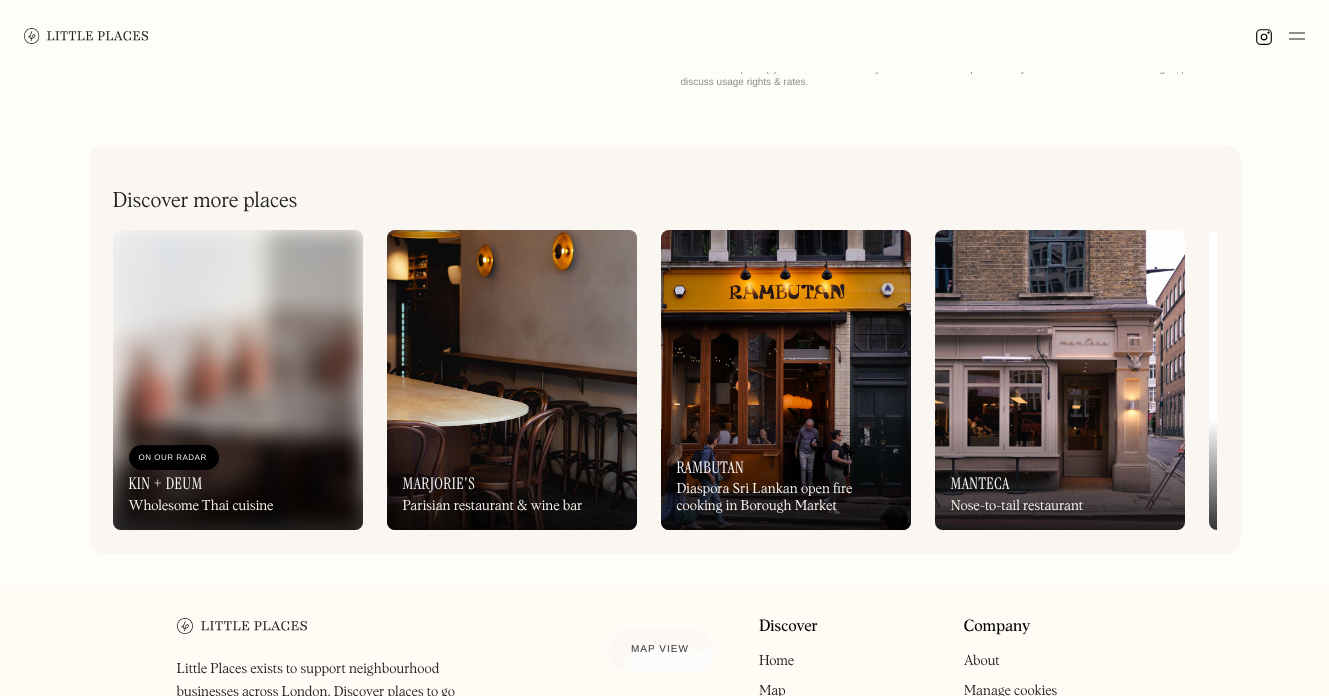 click at bounding box center [786, 380] 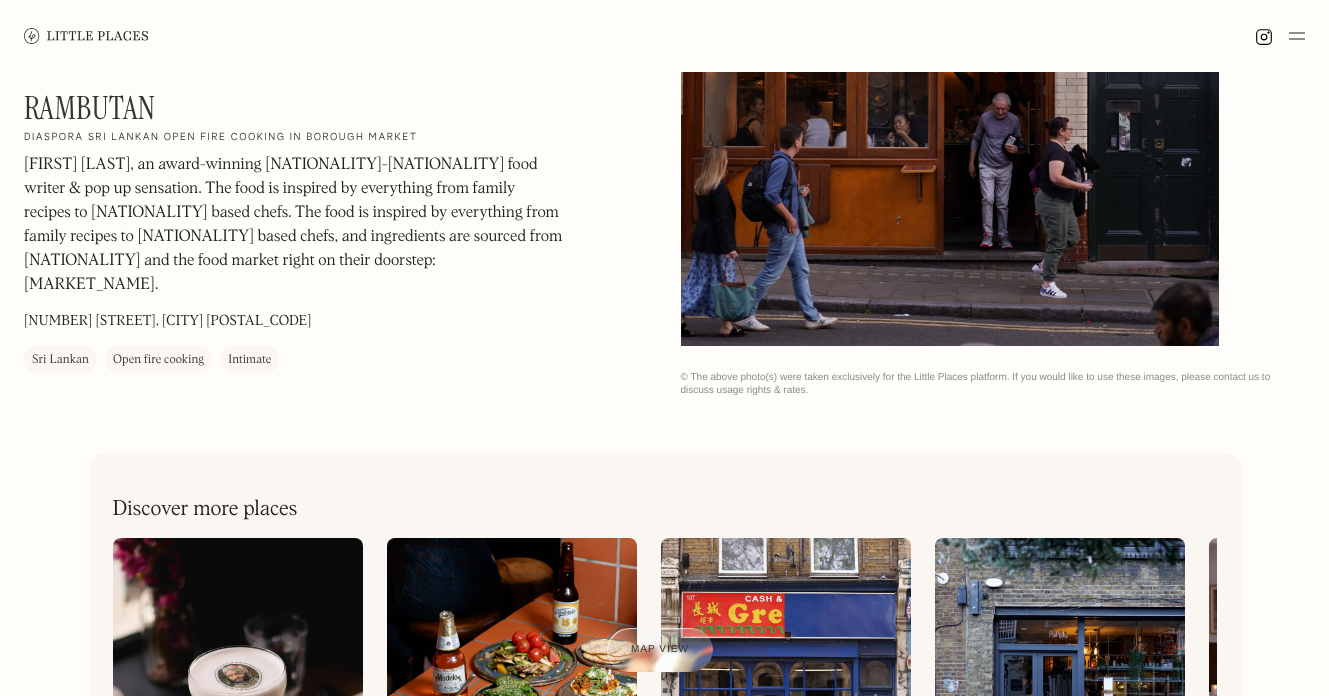 scroll, scrollTop: 422, scrollLeft: 0, axis: vertical 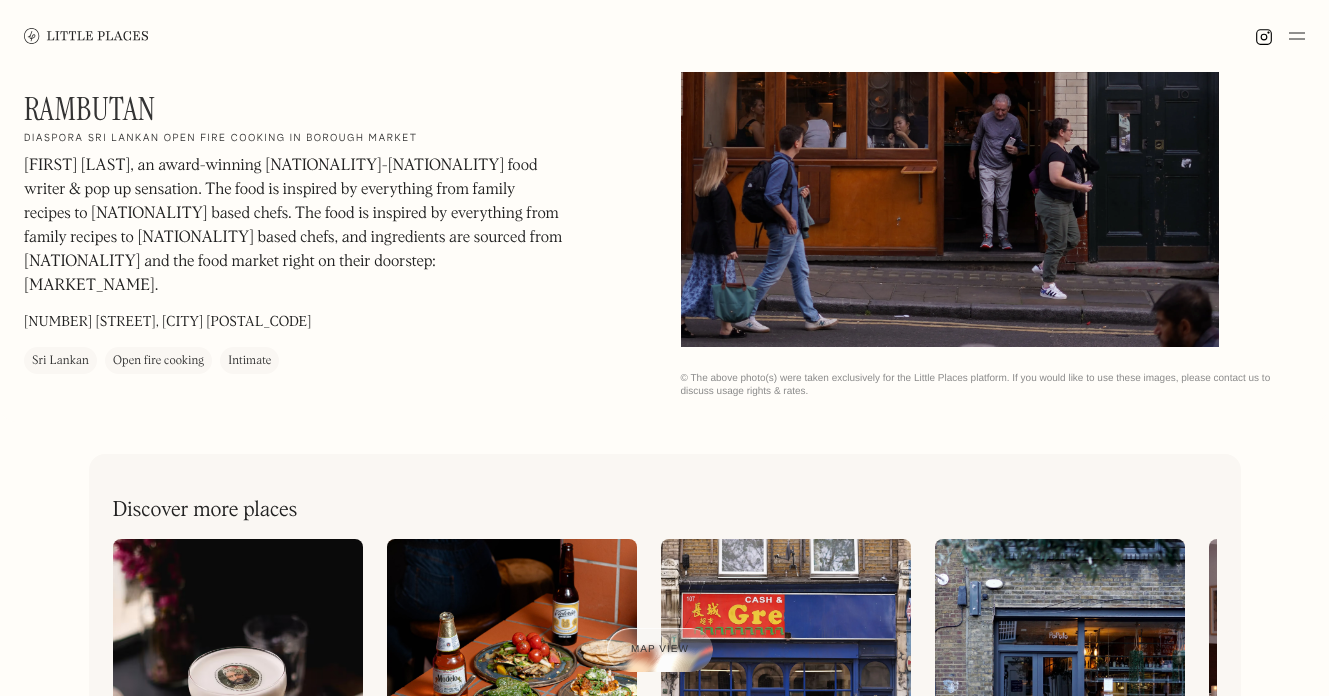 click at bounding box center (786, 689) 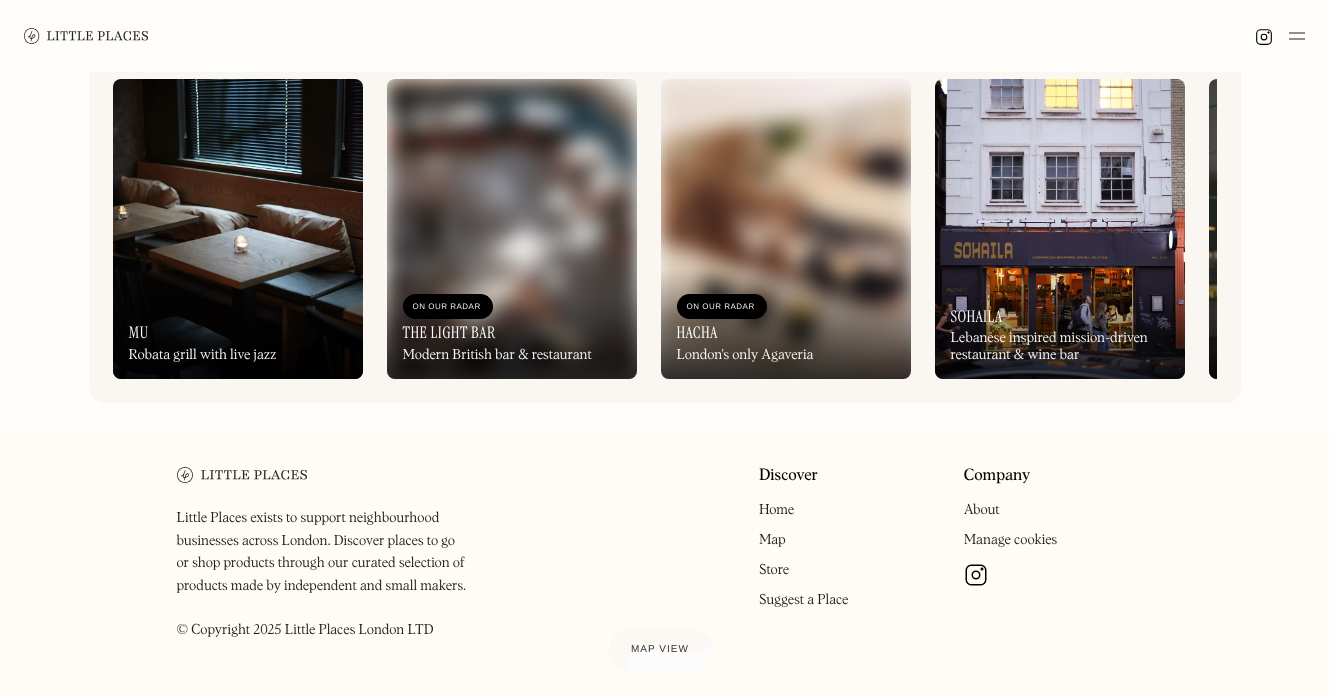 scroll, scrollTop: 887, scrollLeft: 0, axis: vertical 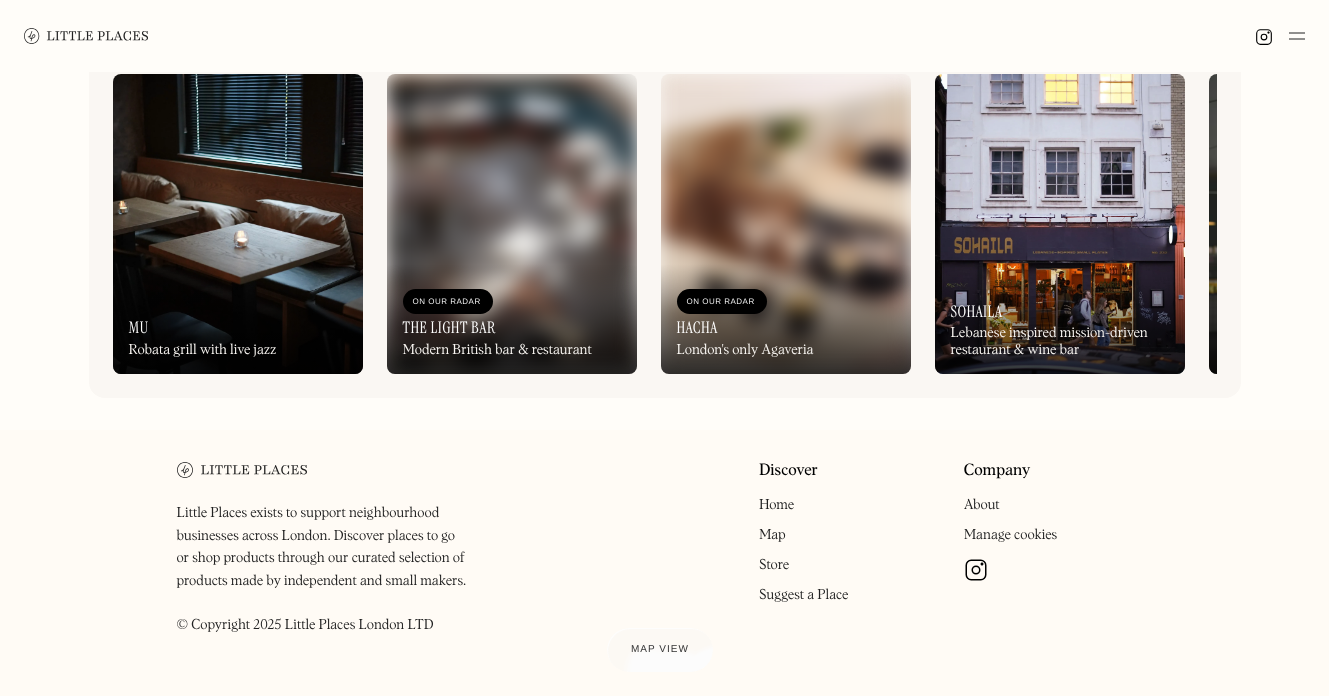 click on "On Our Radar mu Robata grill with live jazz On Our Radar The Light Bar Modern British bar & restaurant On Our Radar Hacha London's only Agaveria On Our Radar Sohaila Lebanese inspired mission-driven restaurant & wine bar On Our Radar Tuck Shop Your local neighbourhood store On Our Radar Bun House Disco Playful Cantonese small plates On Our Radar Jolene Contemporary bakery, cafe & restaurant On Our Radar Bambi Music-led wine bar and restaurant On Our Radar Ken's A good time cave à manger On Our Radar Popolo Independent small plates restaurant" at bounding box center (665, 224) 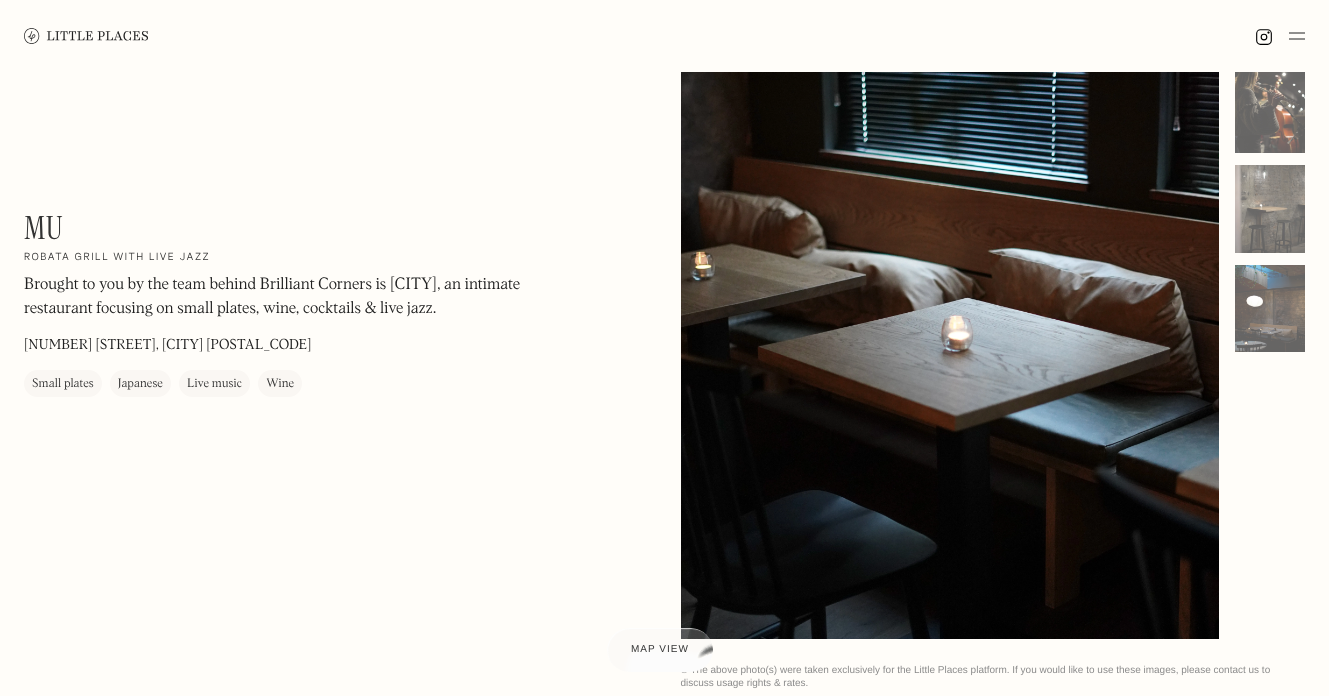 scroll, scrollTop: 129, scrollLeft: 0, axis: vertical 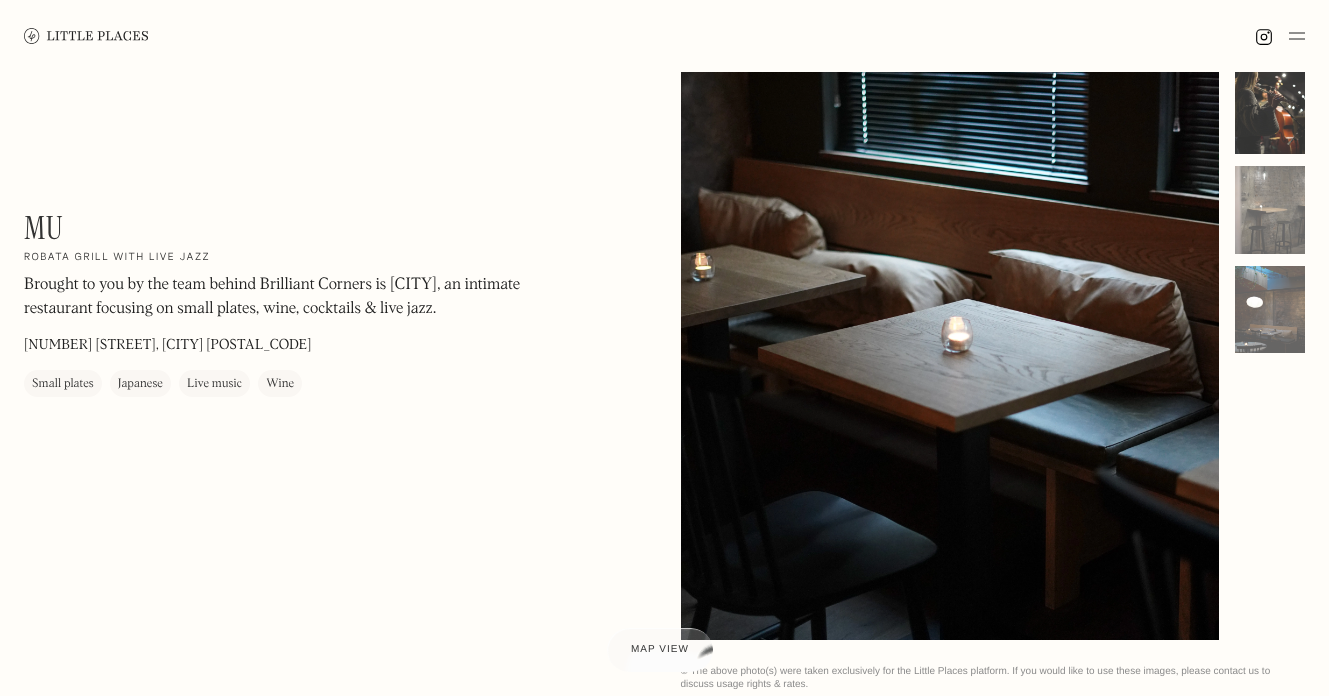 click at bounding box center [1270, 111] 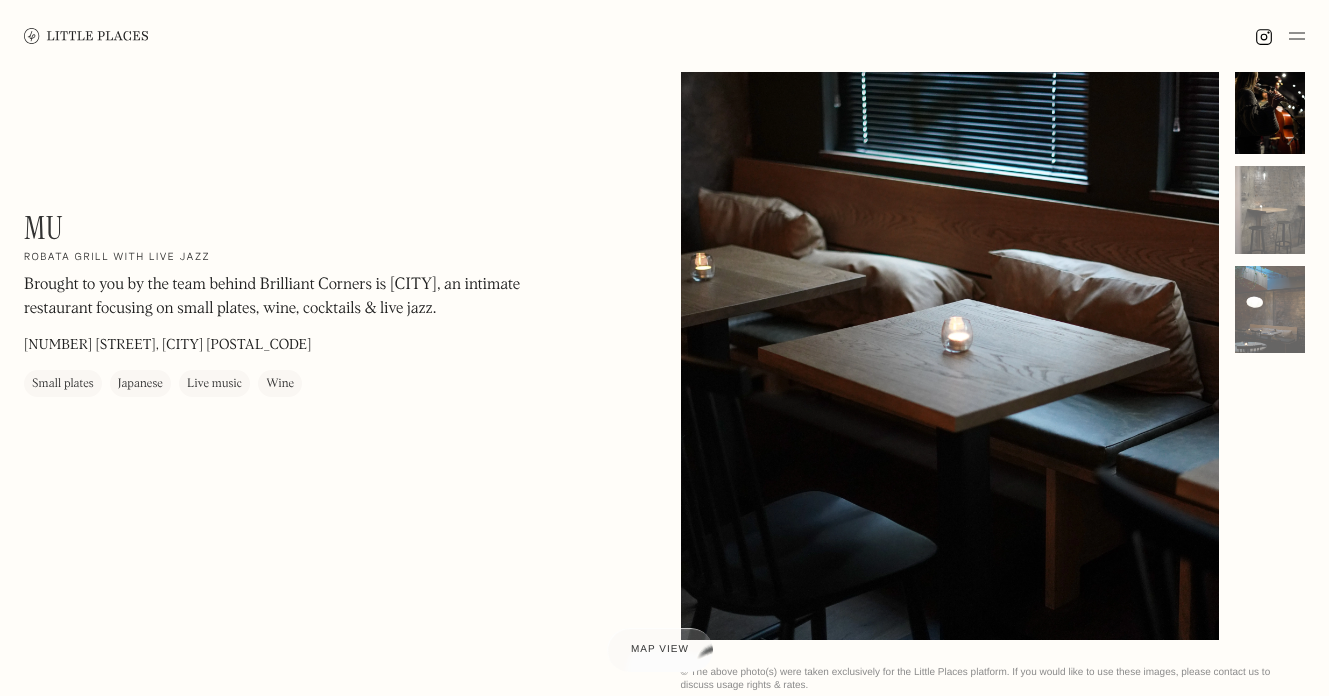 click at bounding box center [1270, 160] 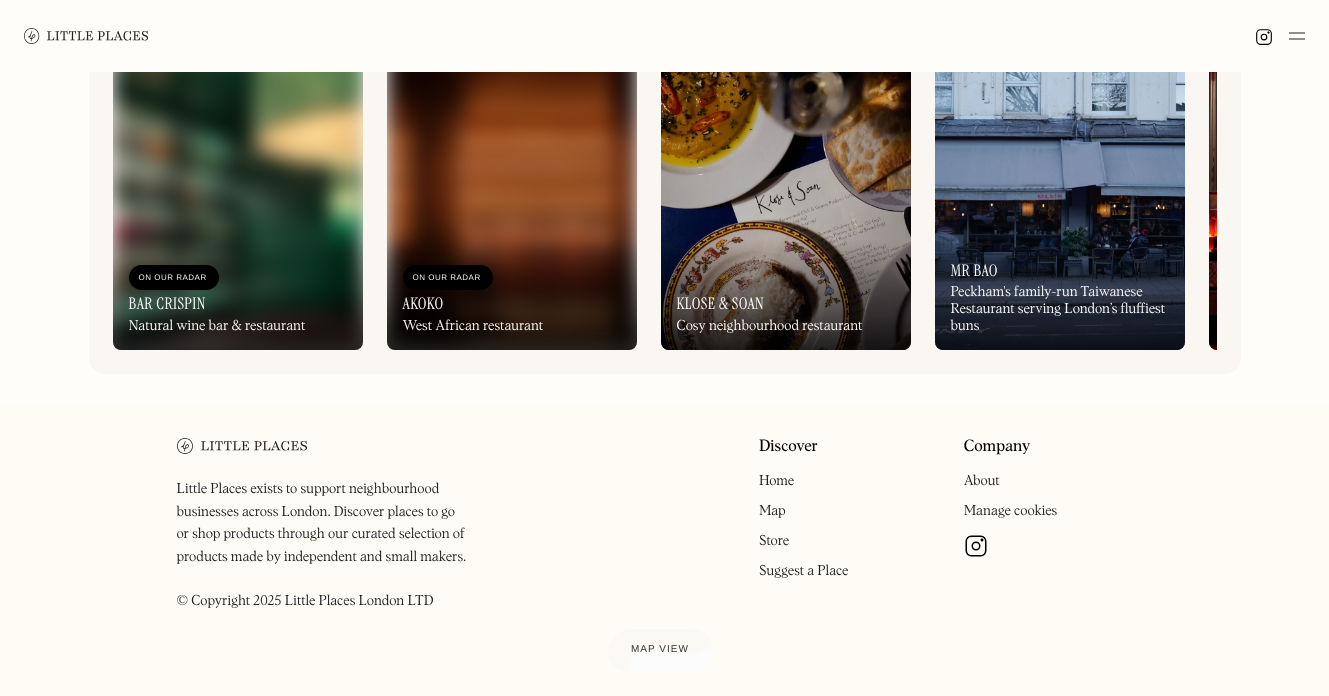 scroll, scrollTop: 938, scrollLeft: 0, axis: vertical 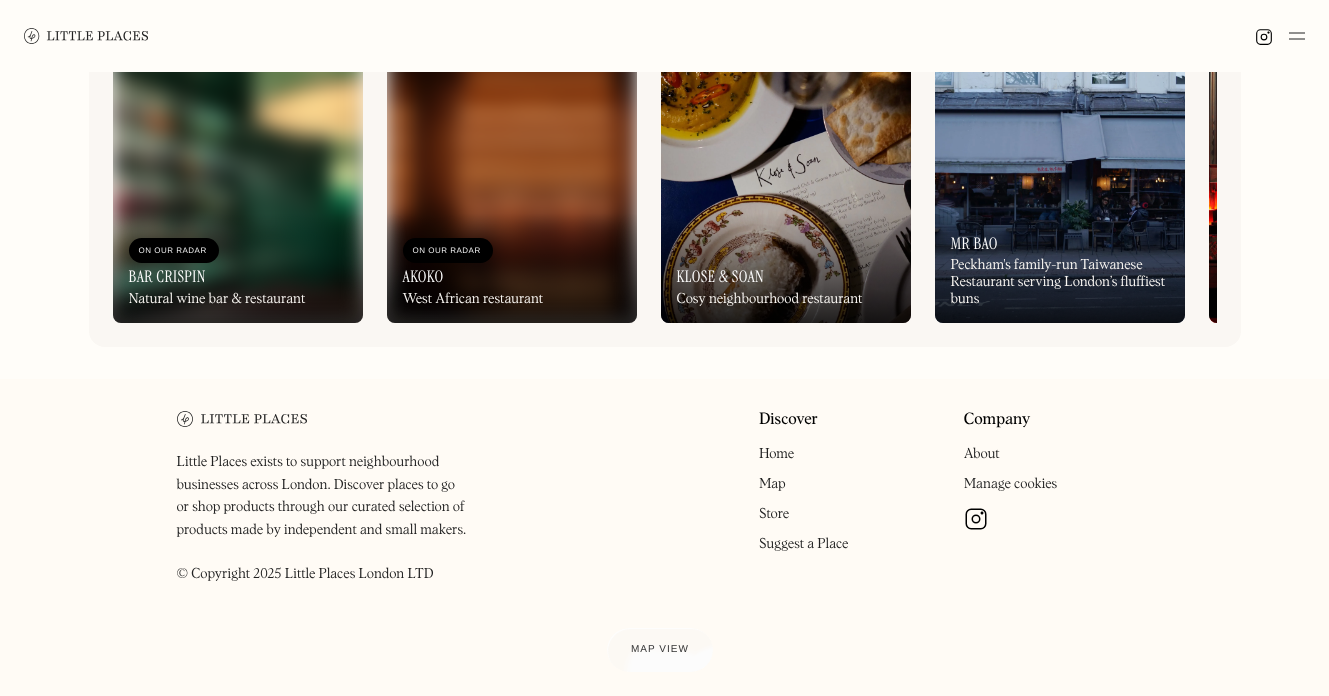 click on "Company About Manage cookies" at bounding box center (1058, 503) 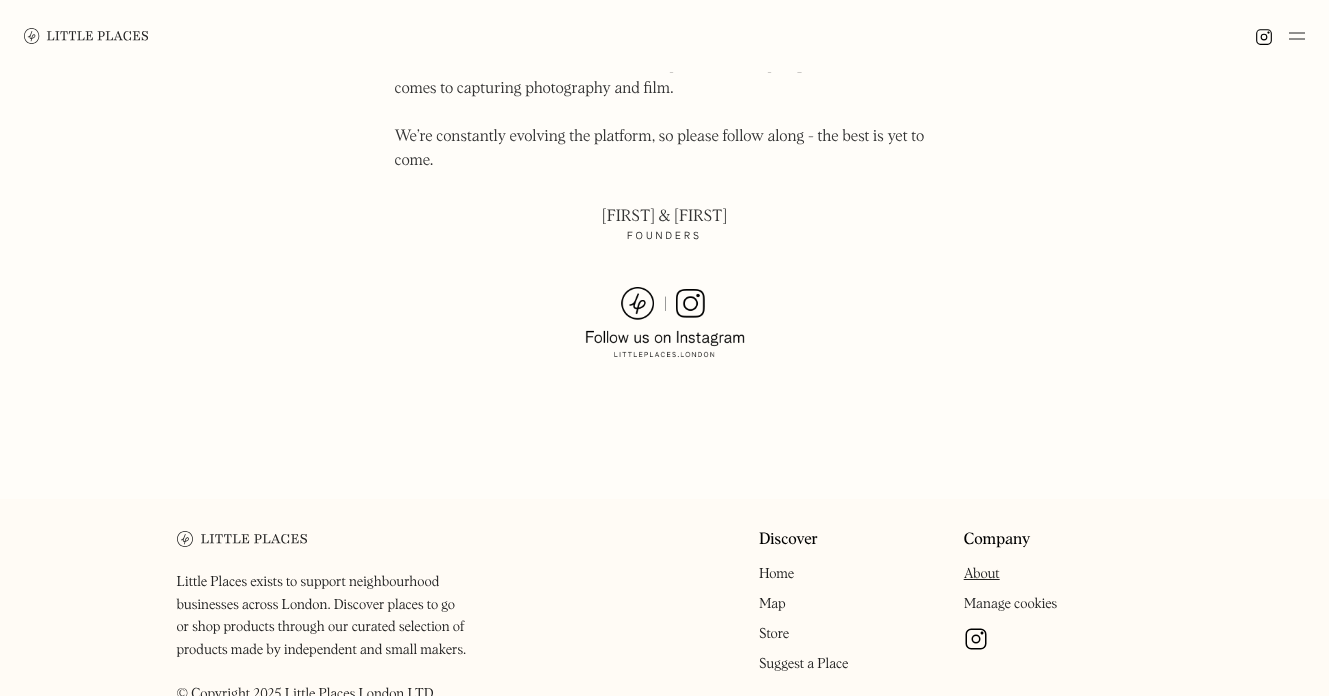 scroll, scrollTop: 1432, scrollLeft: 0, axis: vertical 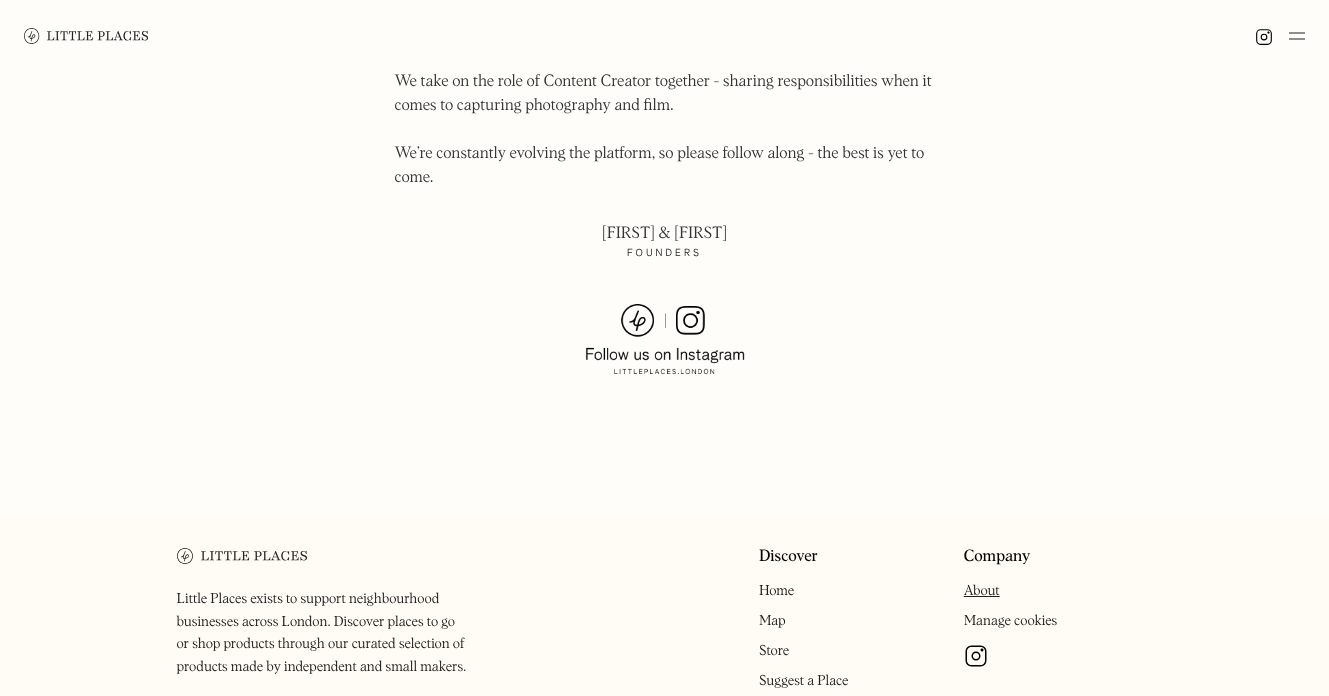 click at bounding box center [665, 340] 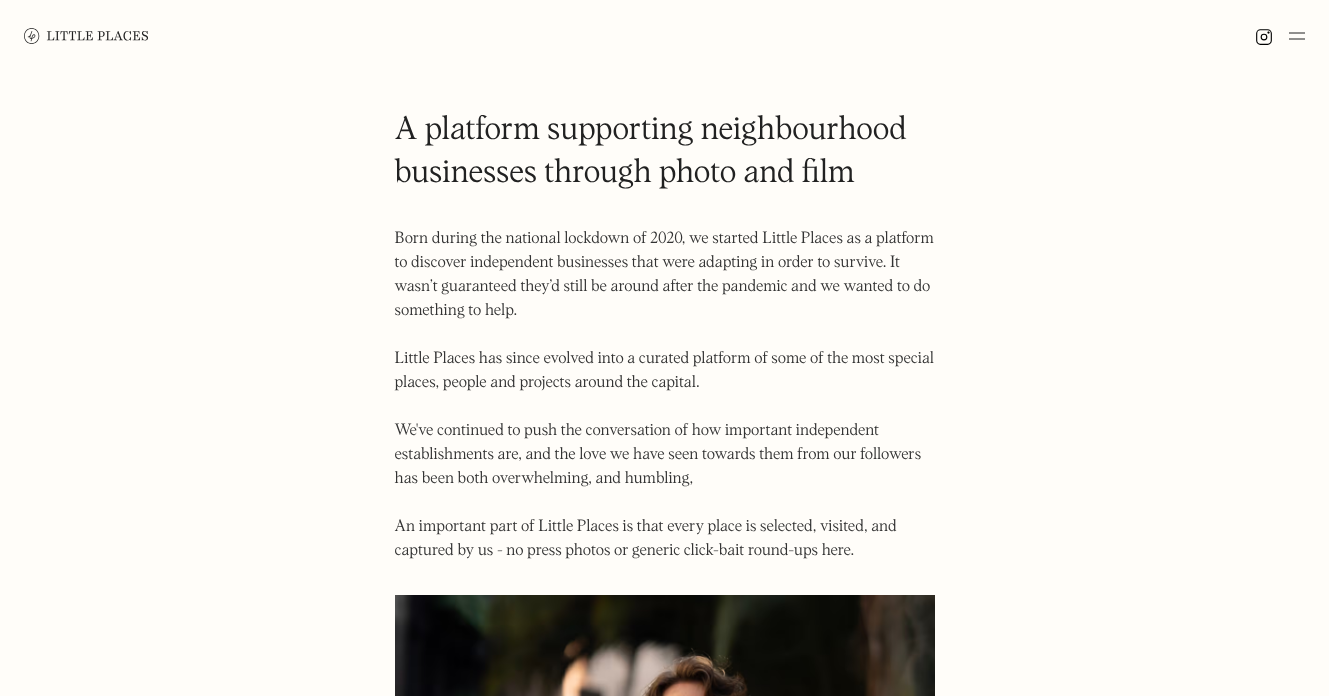 scroll, scrollTop: 0, scrollLeft: 0, axis: both 